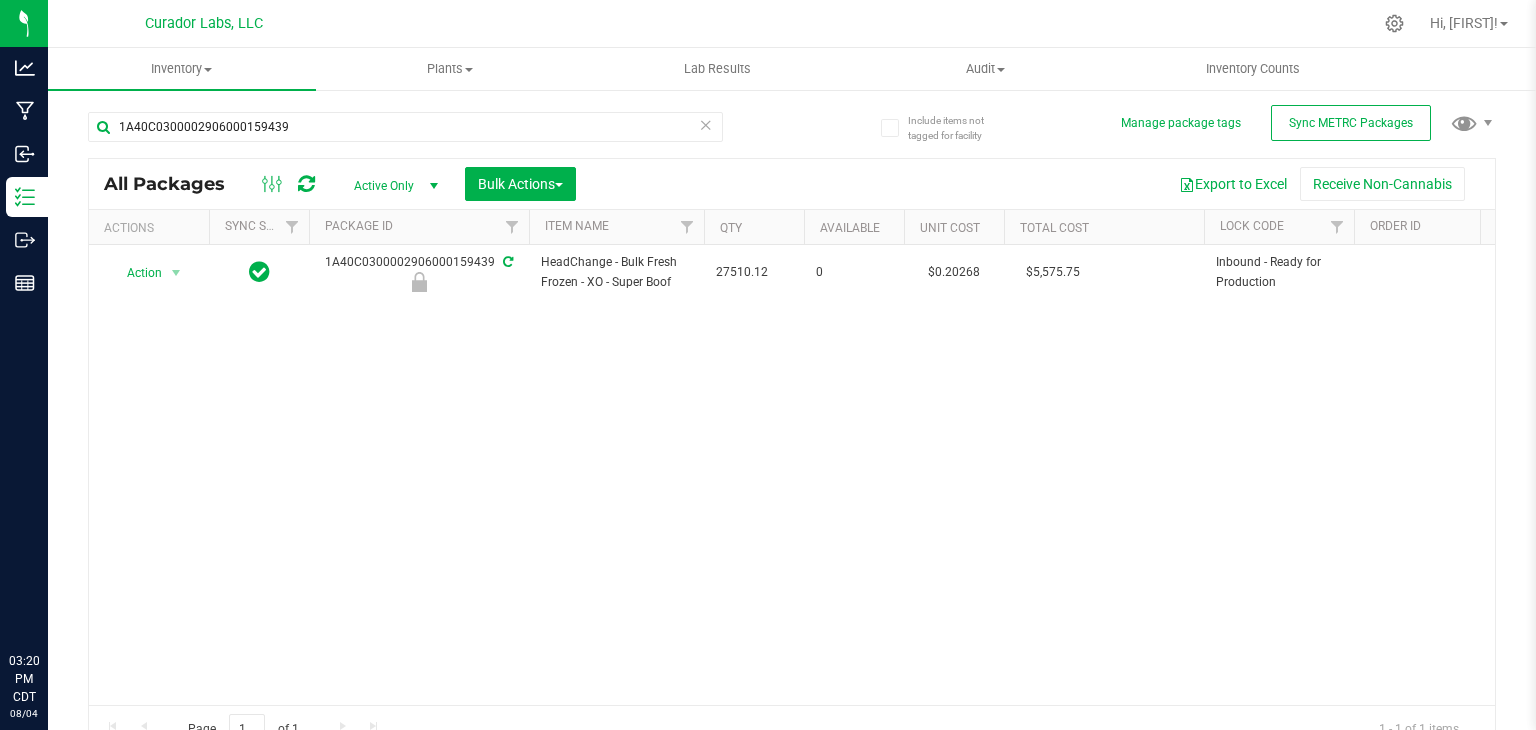scroll, scrollTop: 0, scrollLeft: 0, axis: both 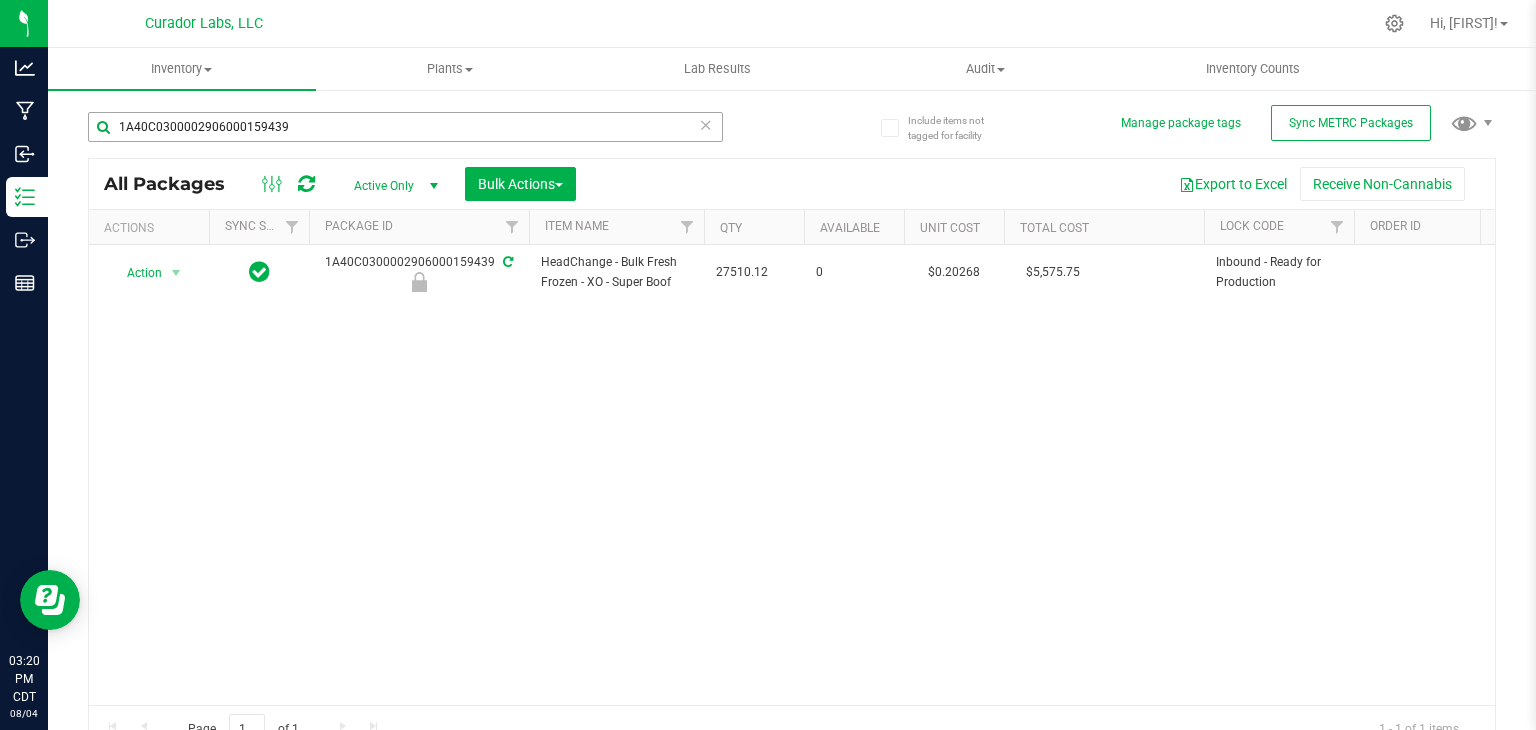 click on "1A40C0300002906000159439" at bounding box center [405, 127] 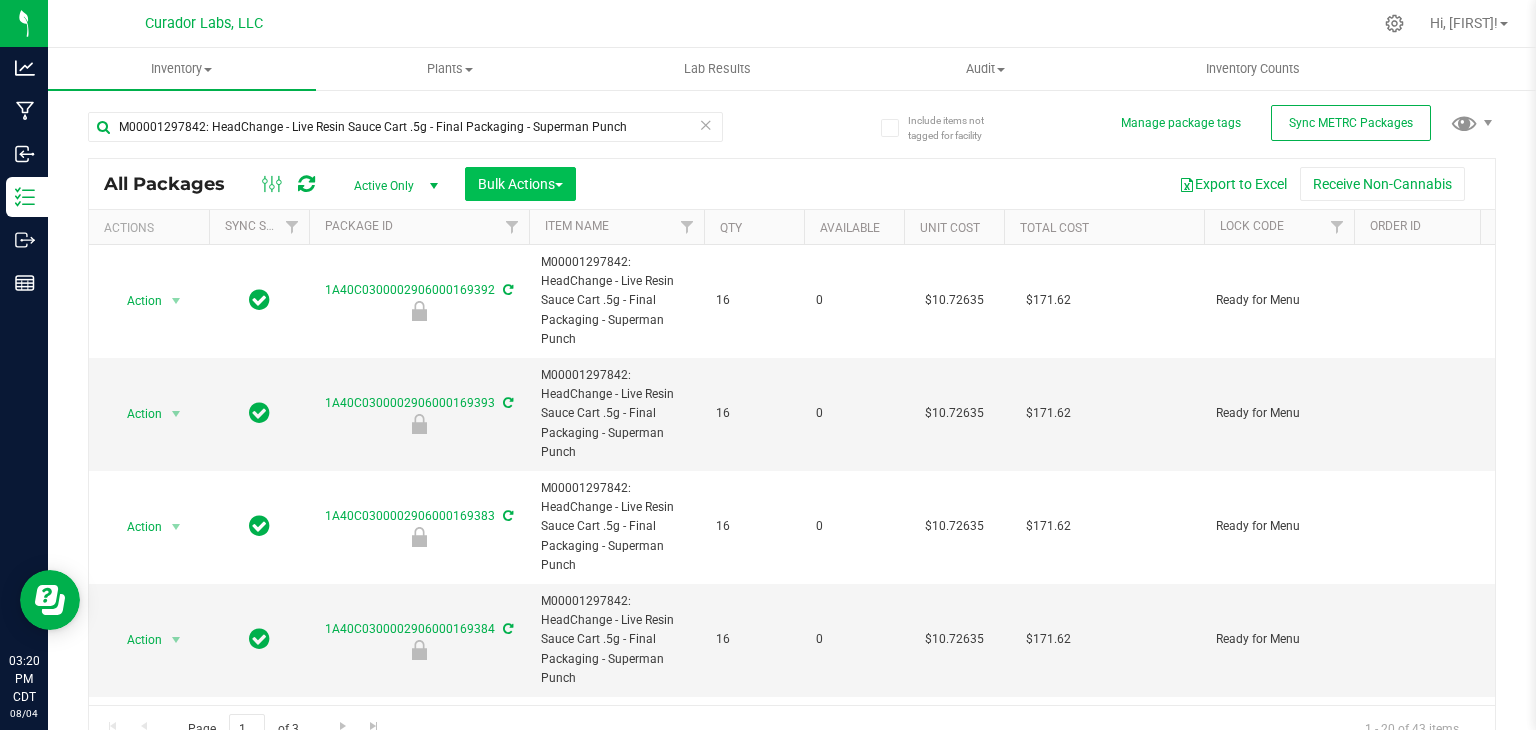 type on "M00001297842: HeadChange - Live Resin Sauce Cart .5g - Final Packaging - Superman Punch" 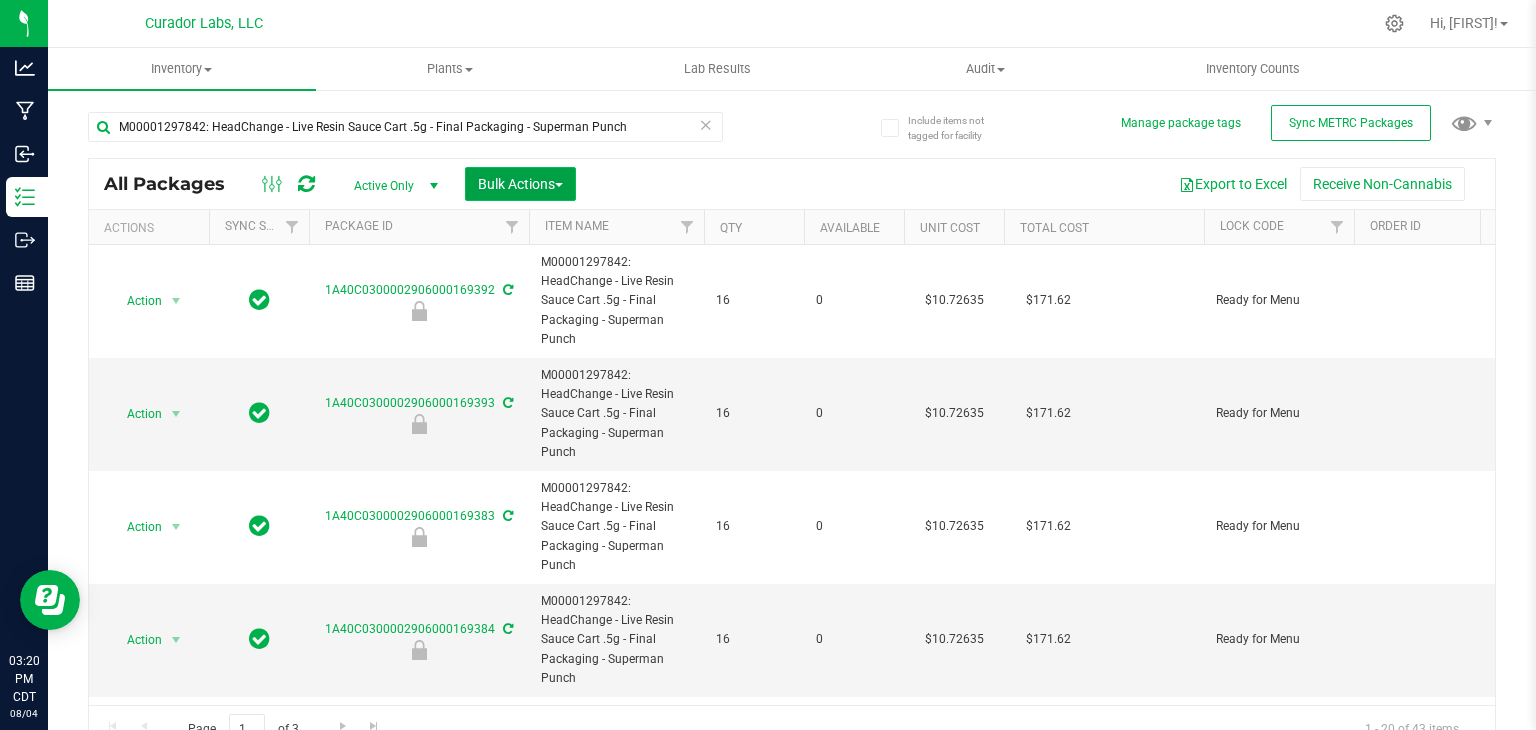 click on "Bulk Actions" at bounding box center (520, 184) 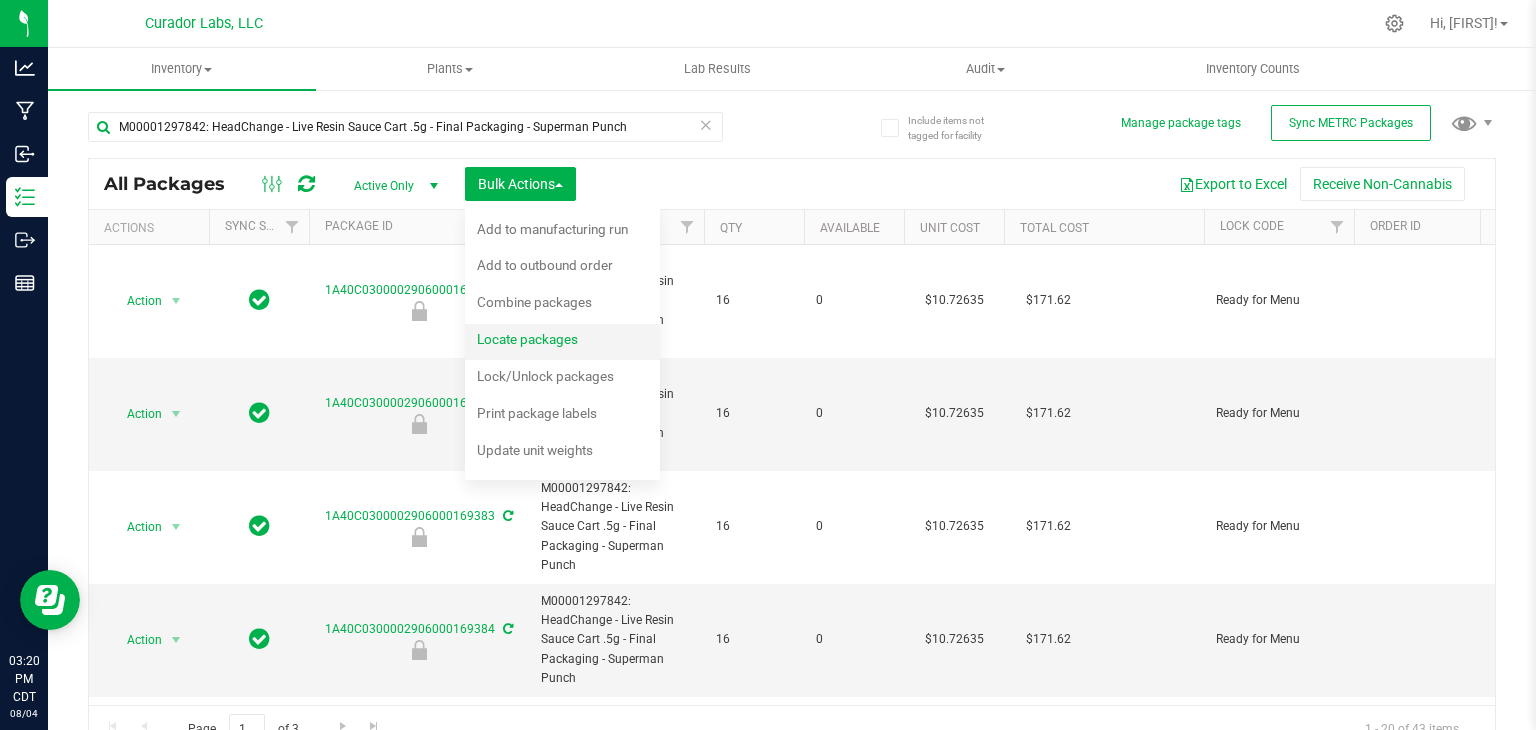 click on "Locate packages" at bounding box center (541, 342) 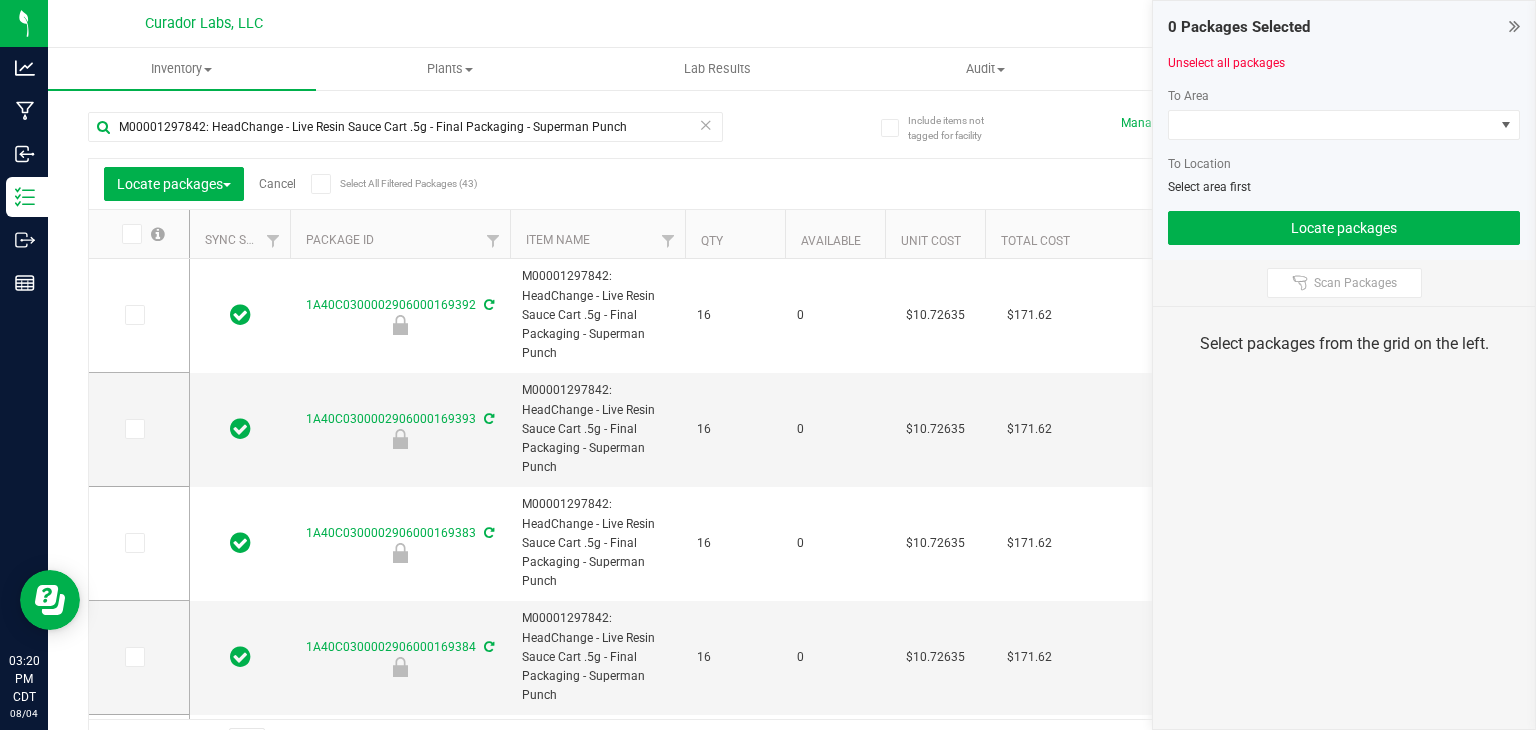 click on "Qty" at bounding box center [735, 234] 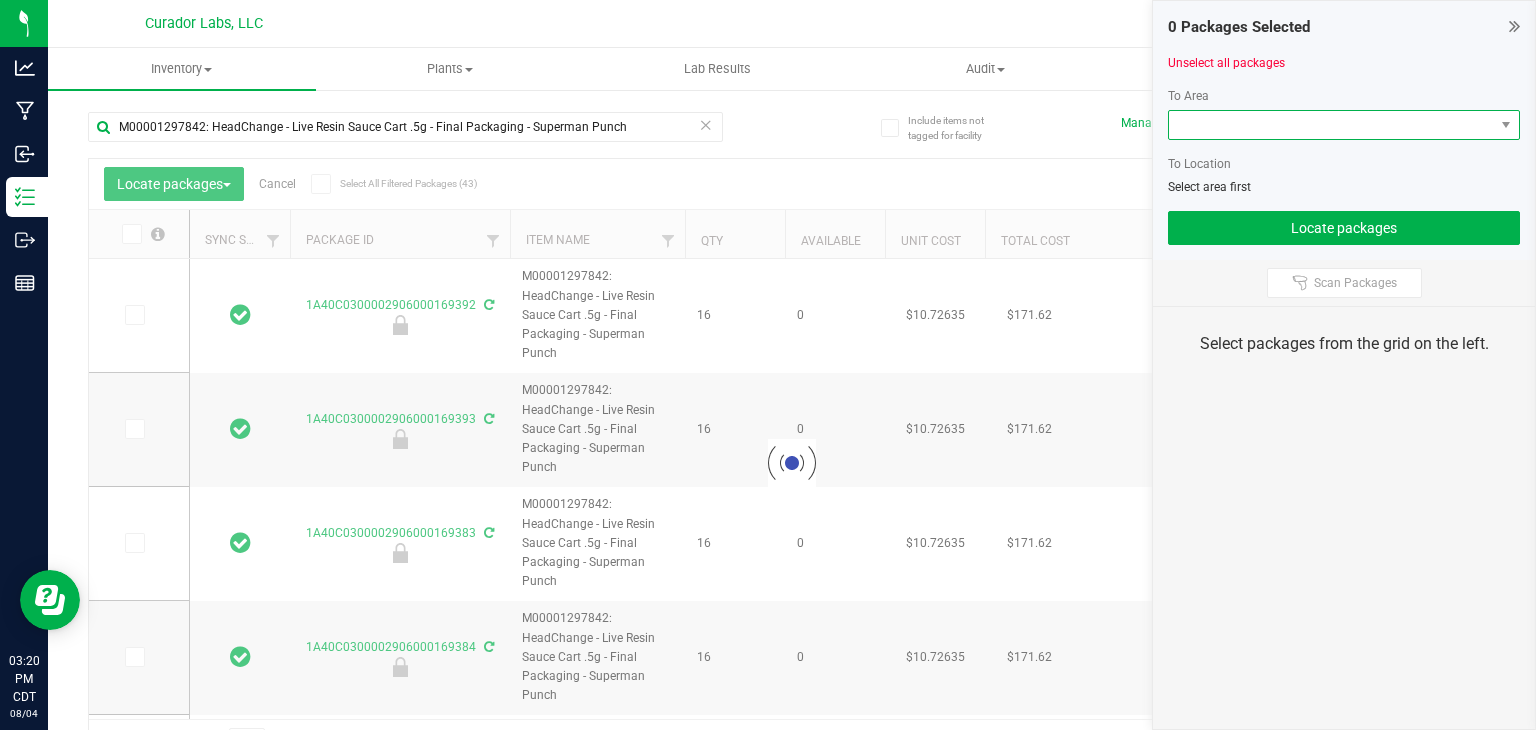 click at bounding box center (1331, 125) 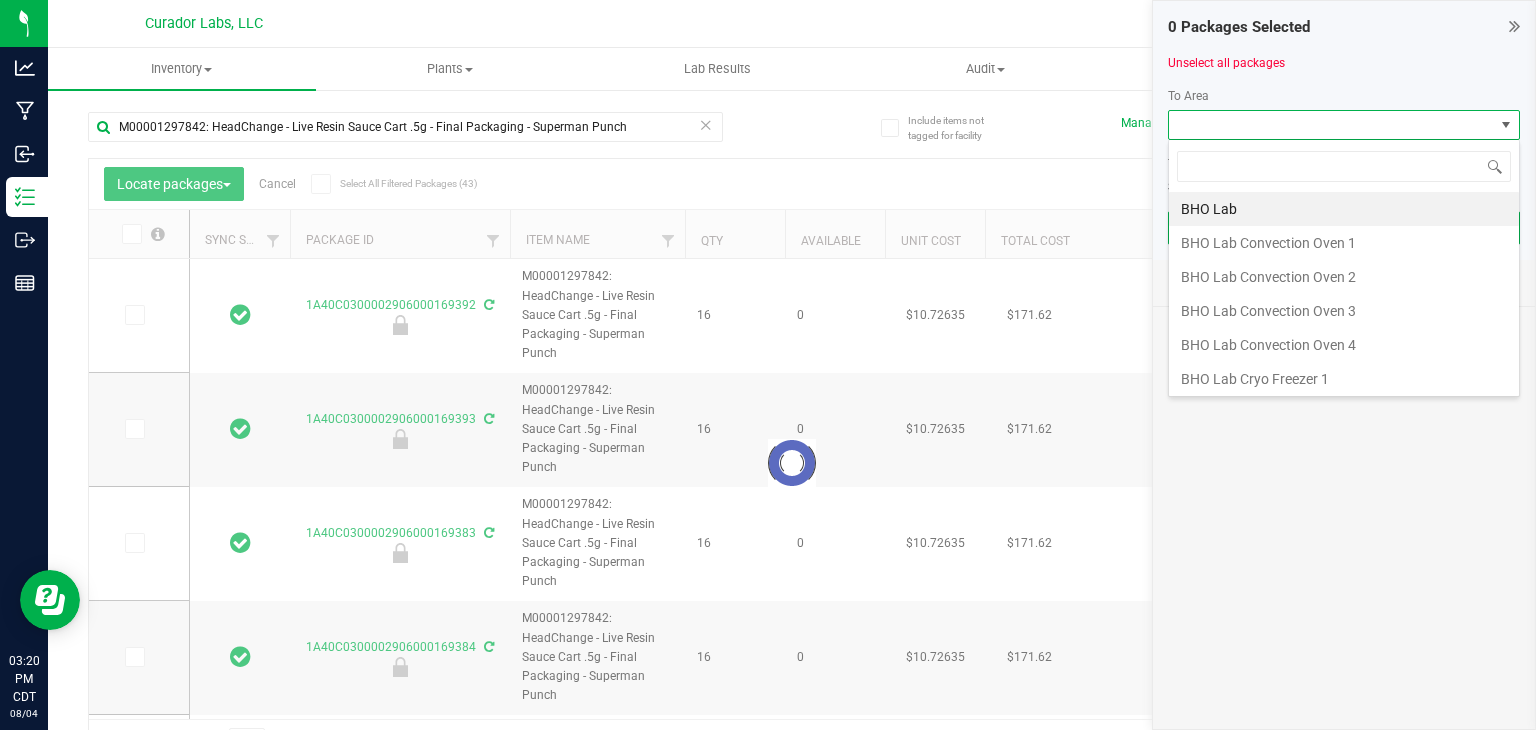 scroll, scrollTop: 99970, scrollLeft: 99647, axis: both 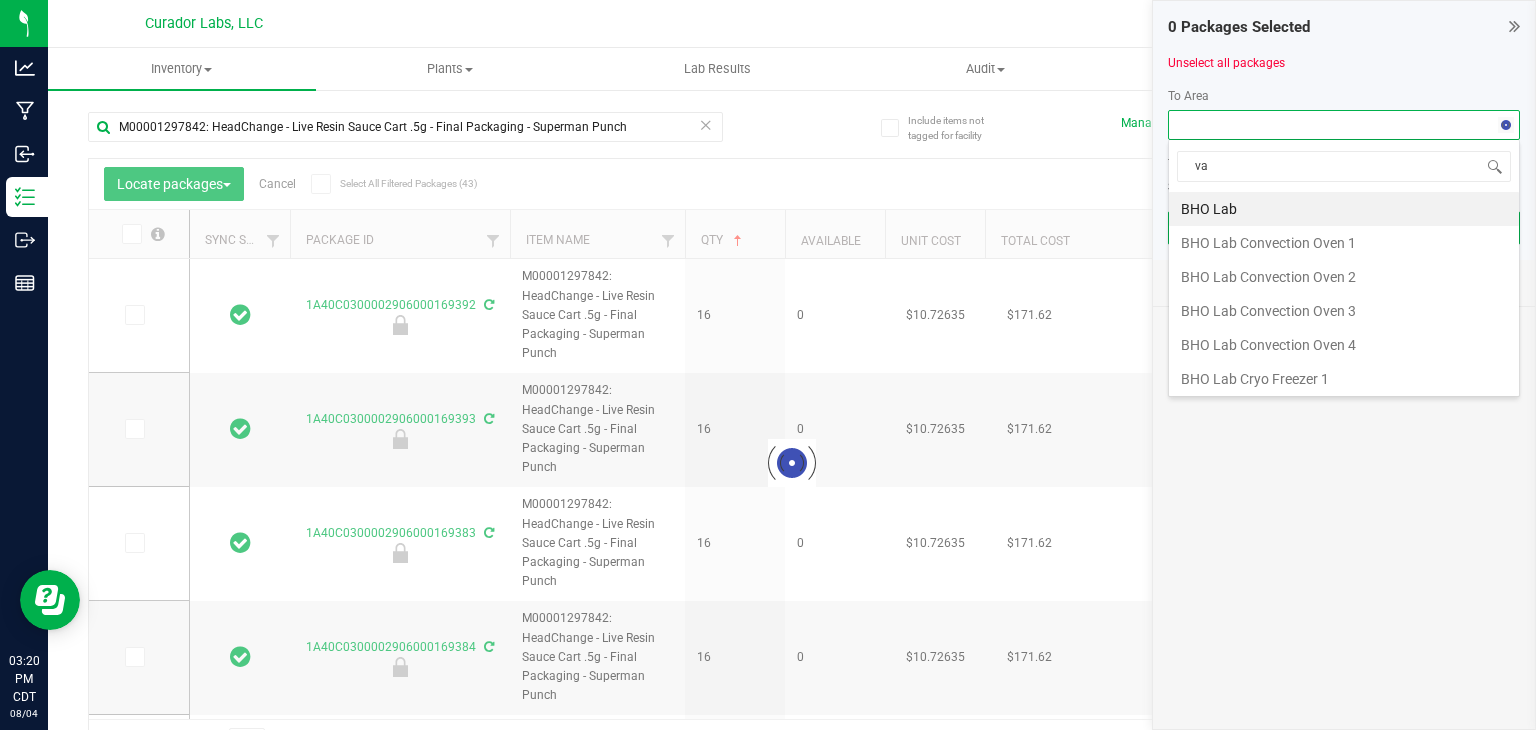 type on "v" 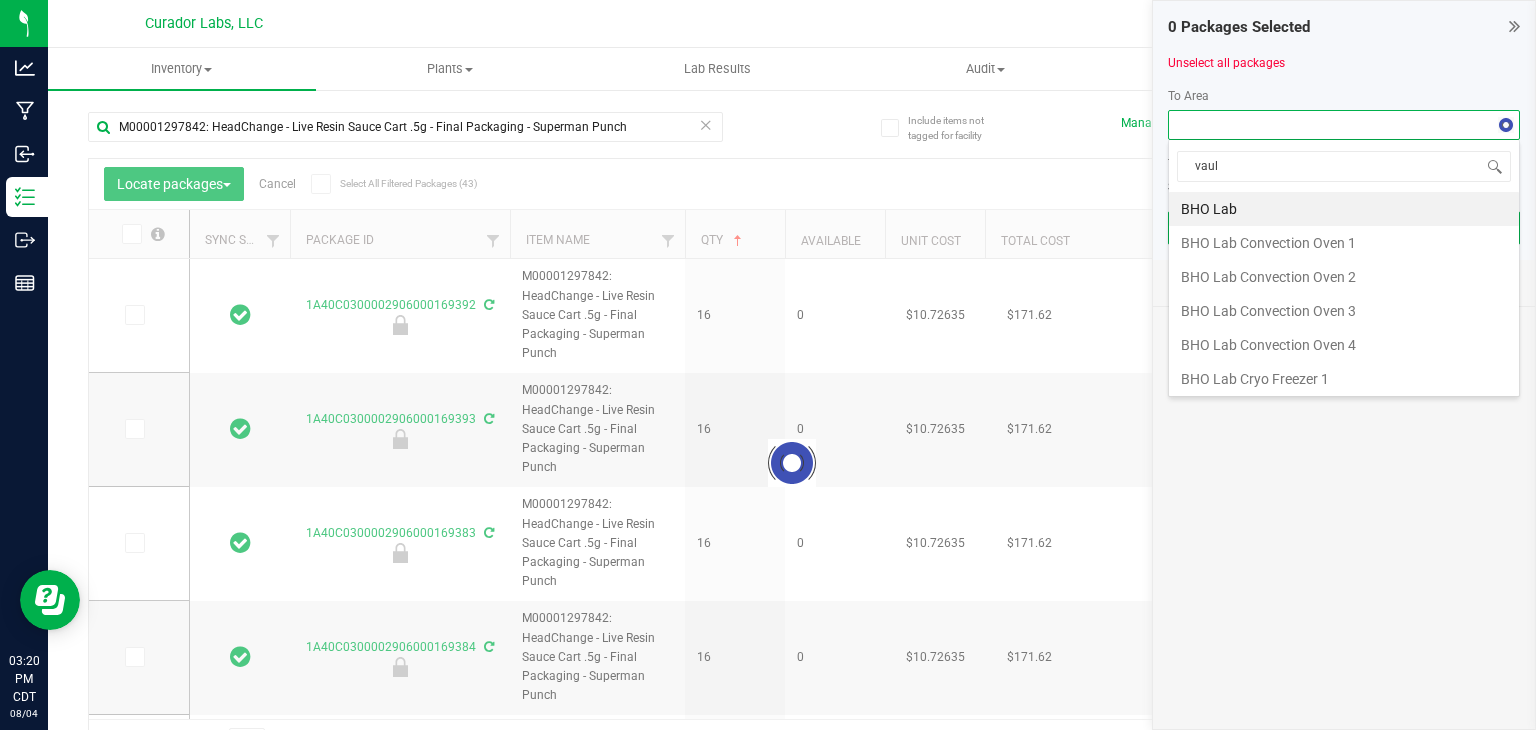 type on "vault" 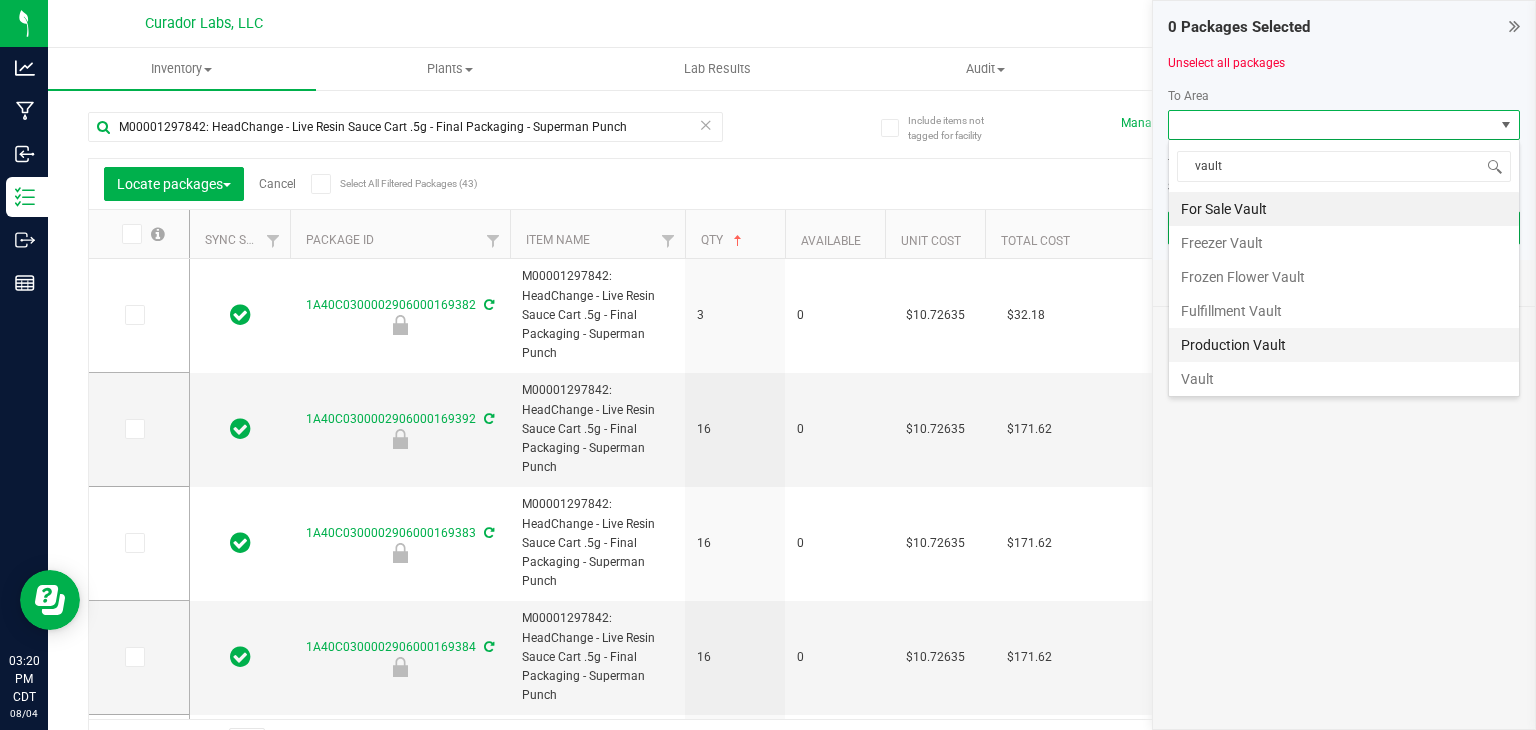 type on "2026-07-29" 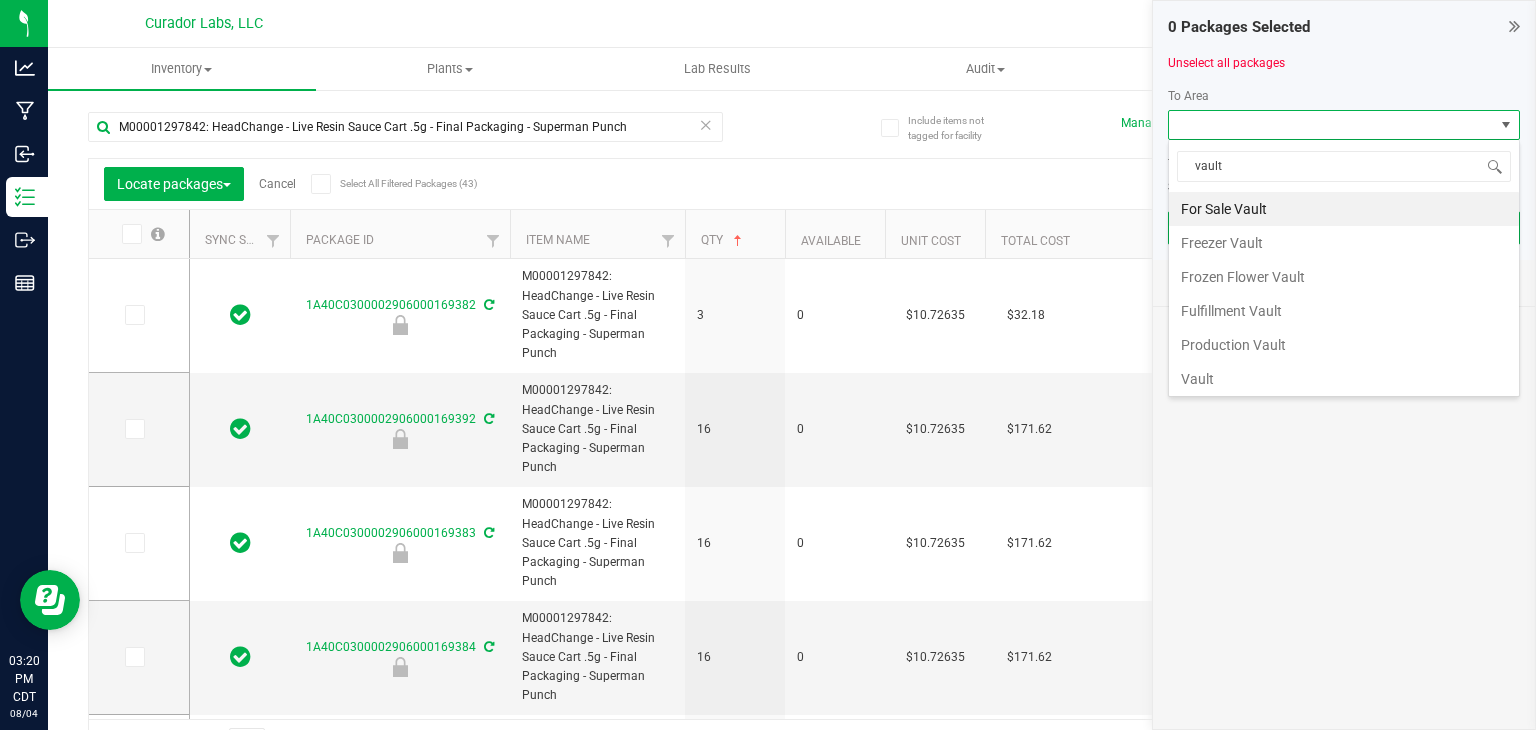 drag, startPoint x: 1280, startPoint y: 381, endPoint x: 1246, endPoint y: 367, distance: 36.769554 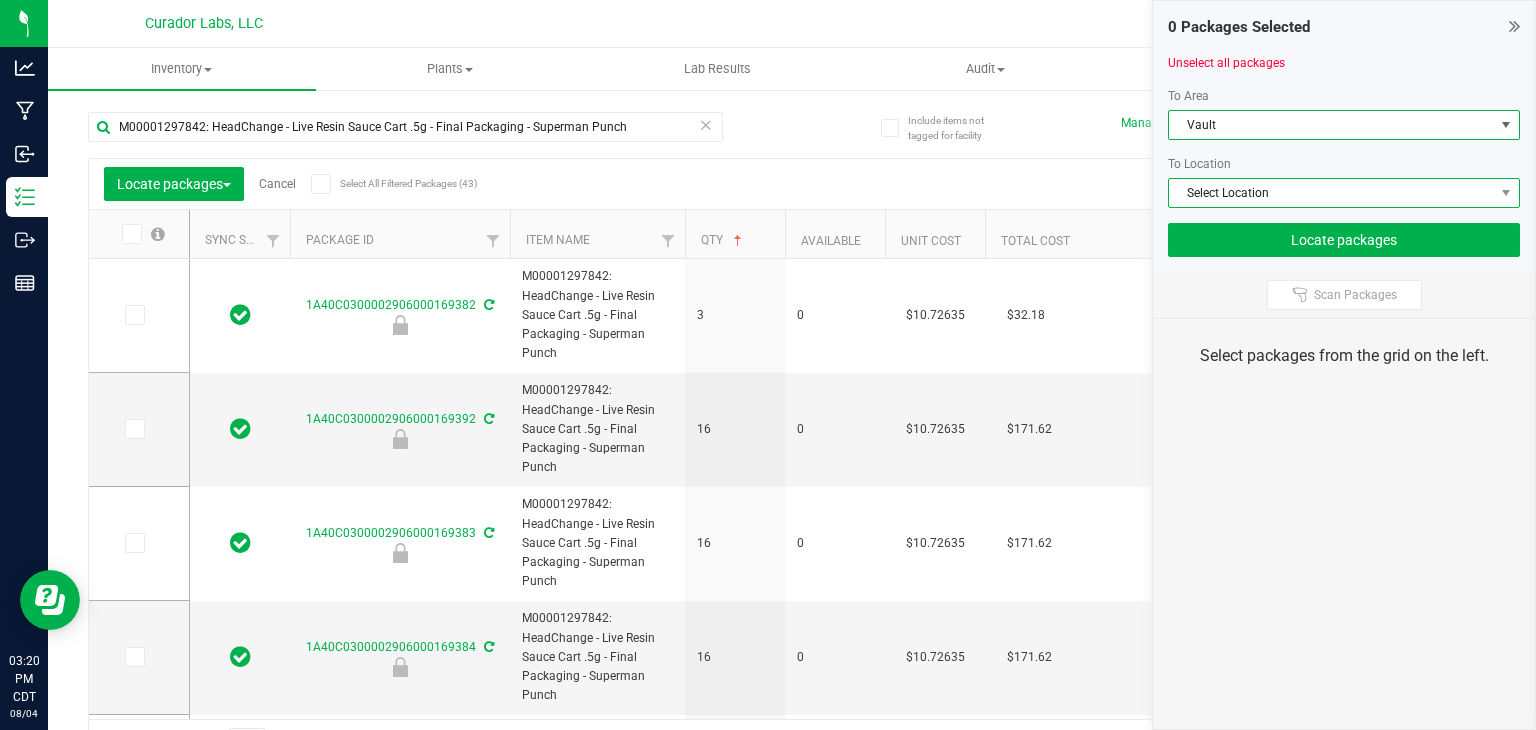 click on "Select Location" at bounding box center [1344, 193] 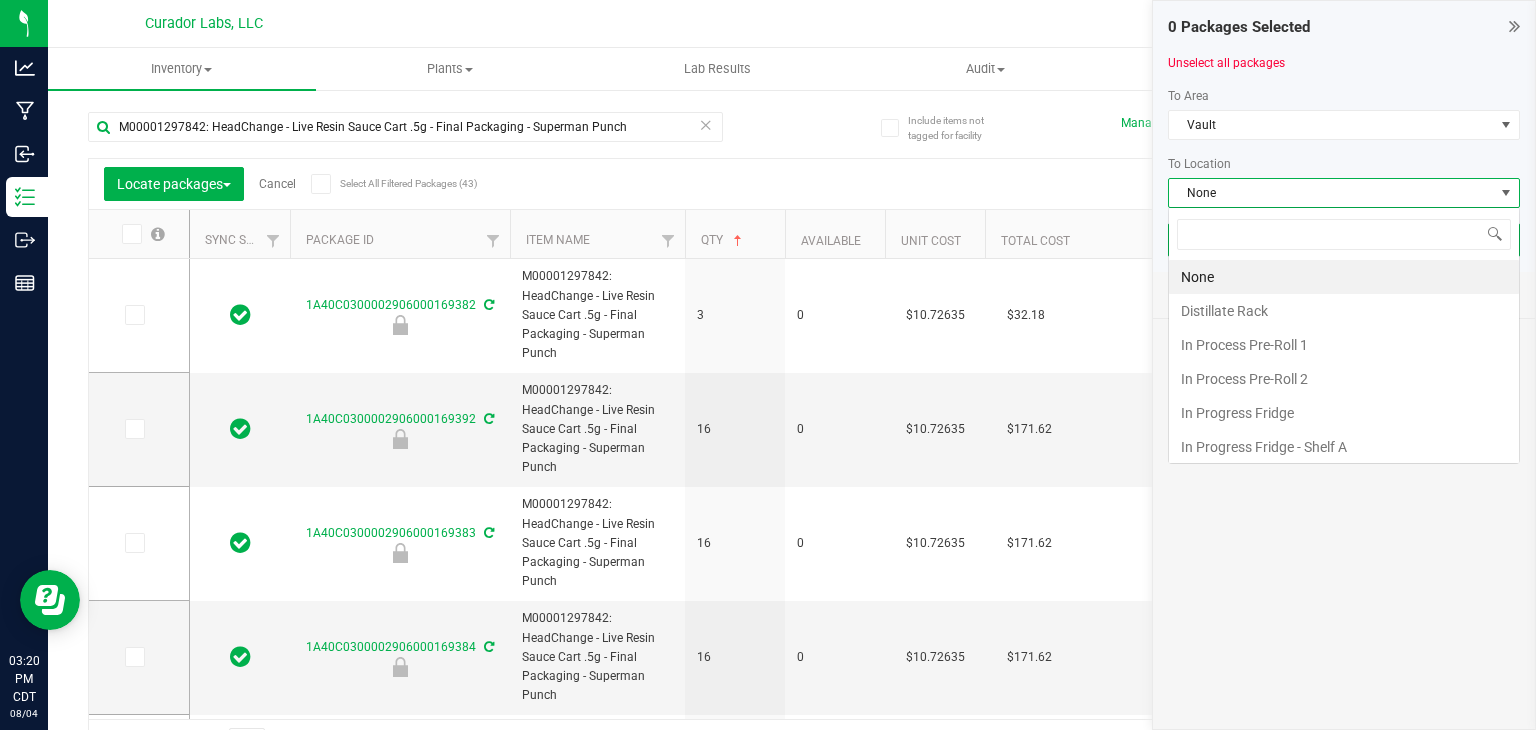 scroll, scrollTop: 99970, scrollLeft: 99647, axis: both 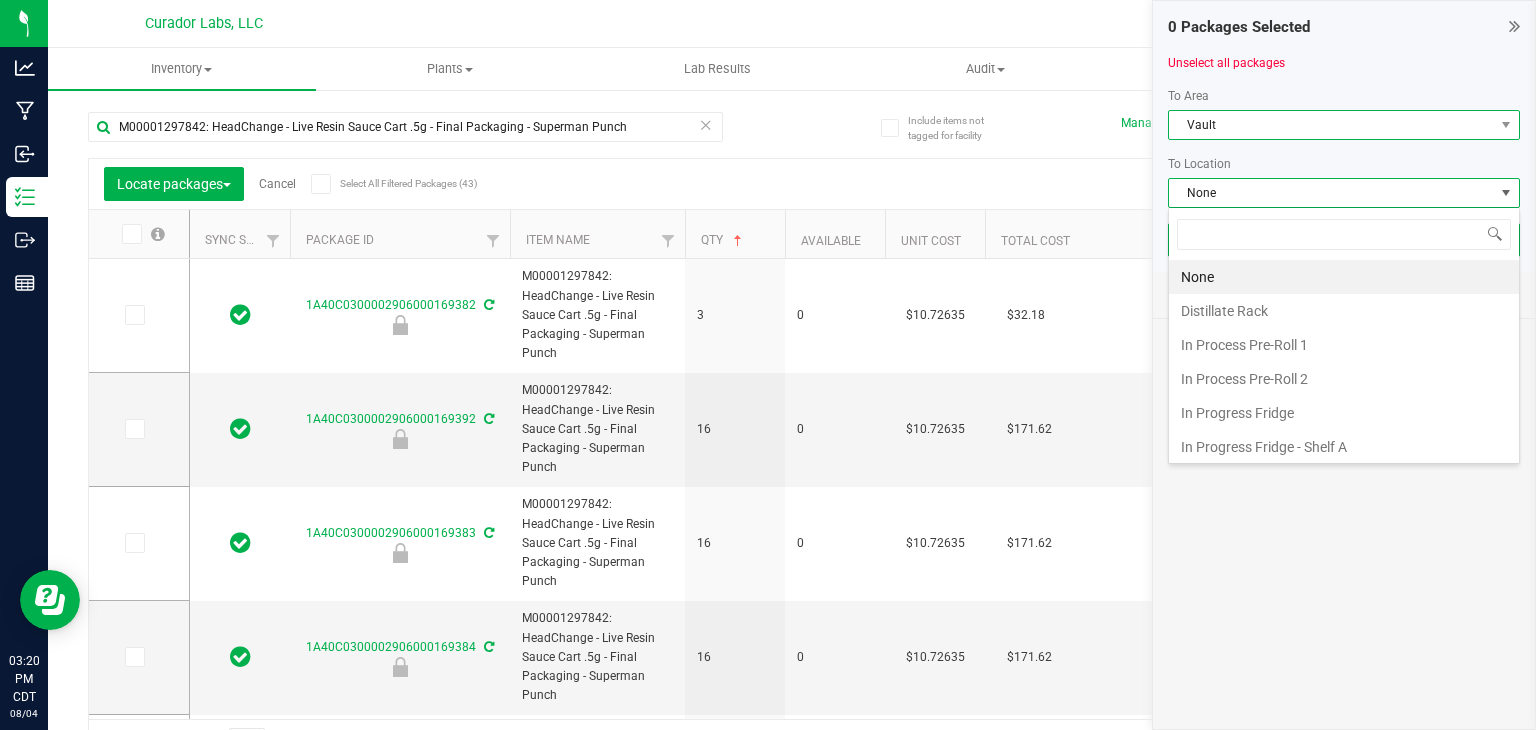 click on "Vault" at bounding box center (1331, 125) 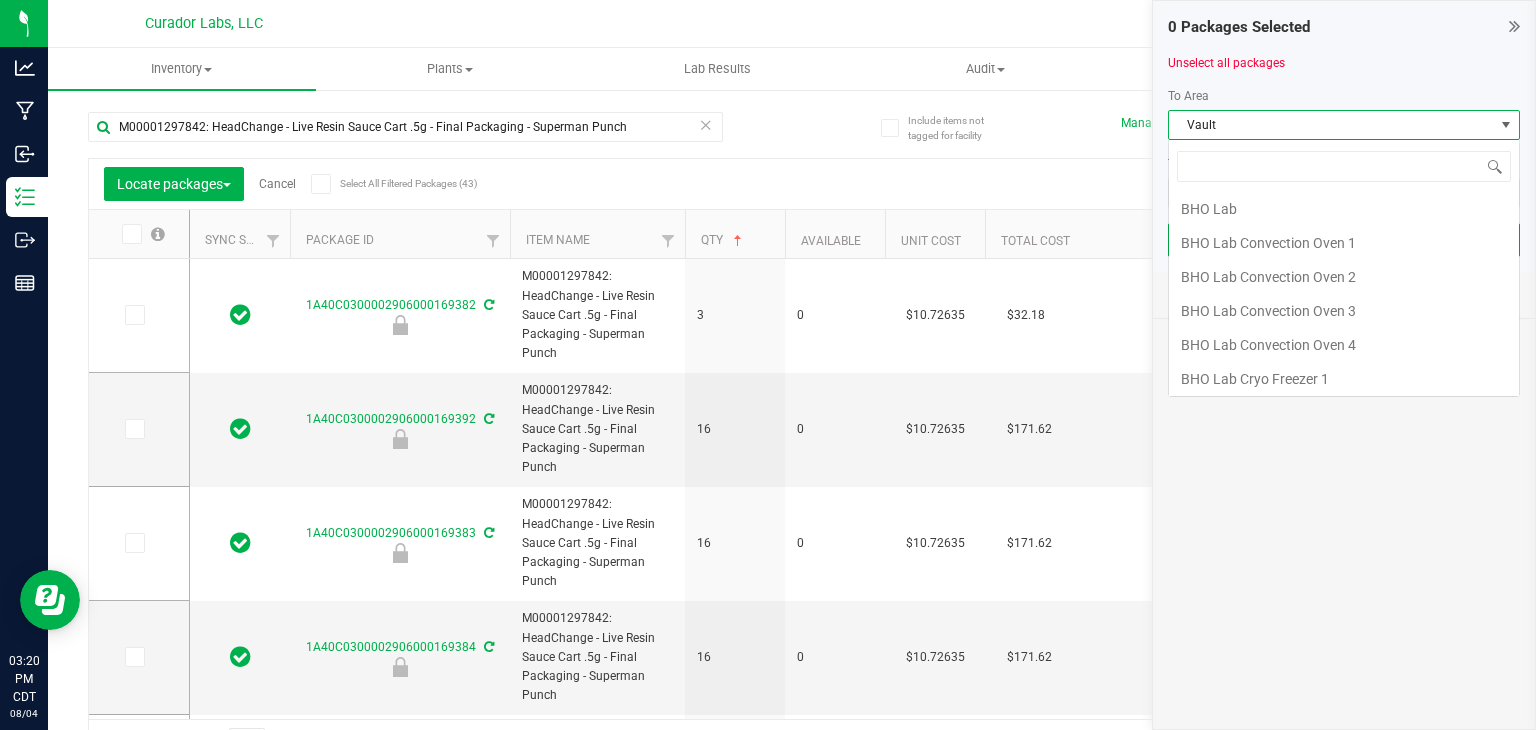 scroll, scrollTop: 99970, scrollLeft: 99647, axis: both 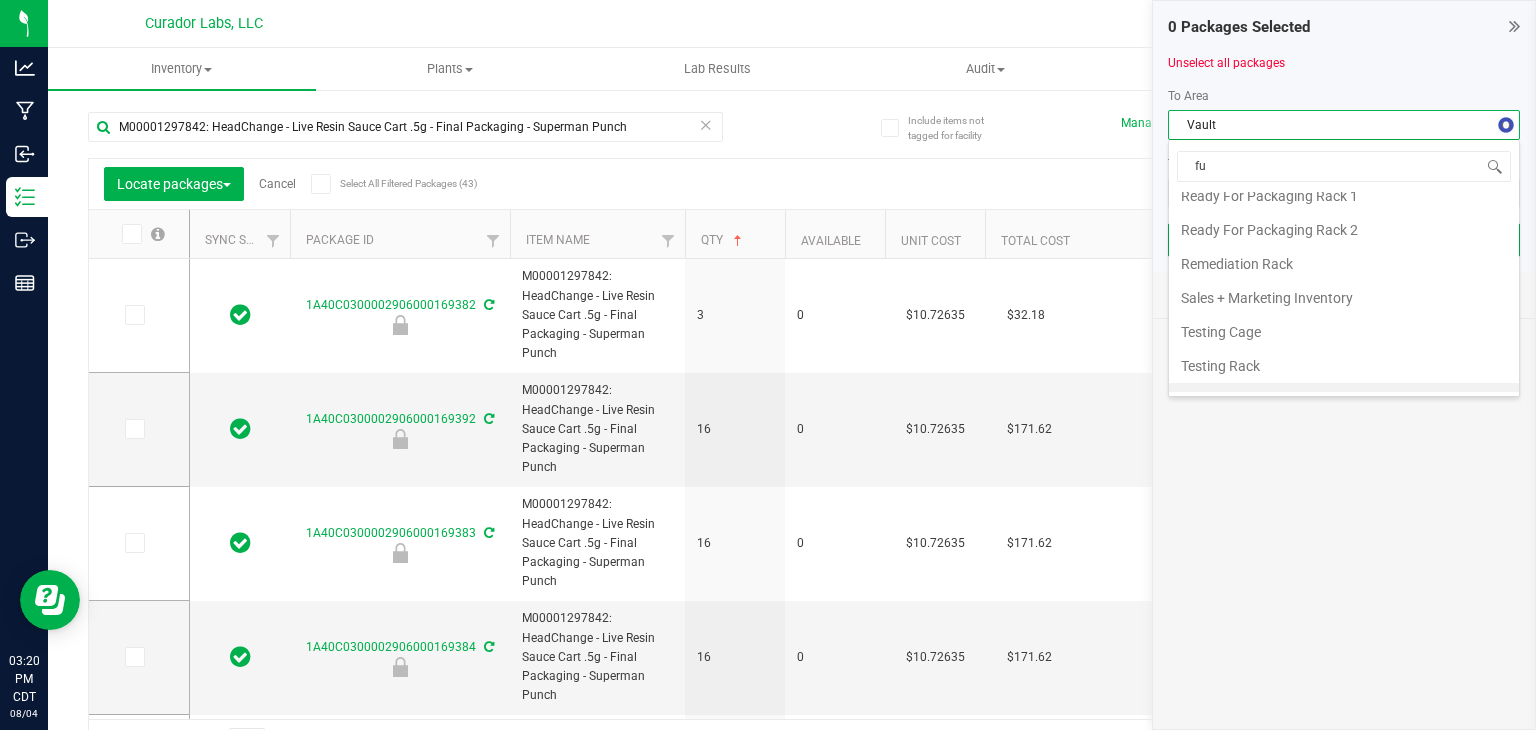 type on "ful" 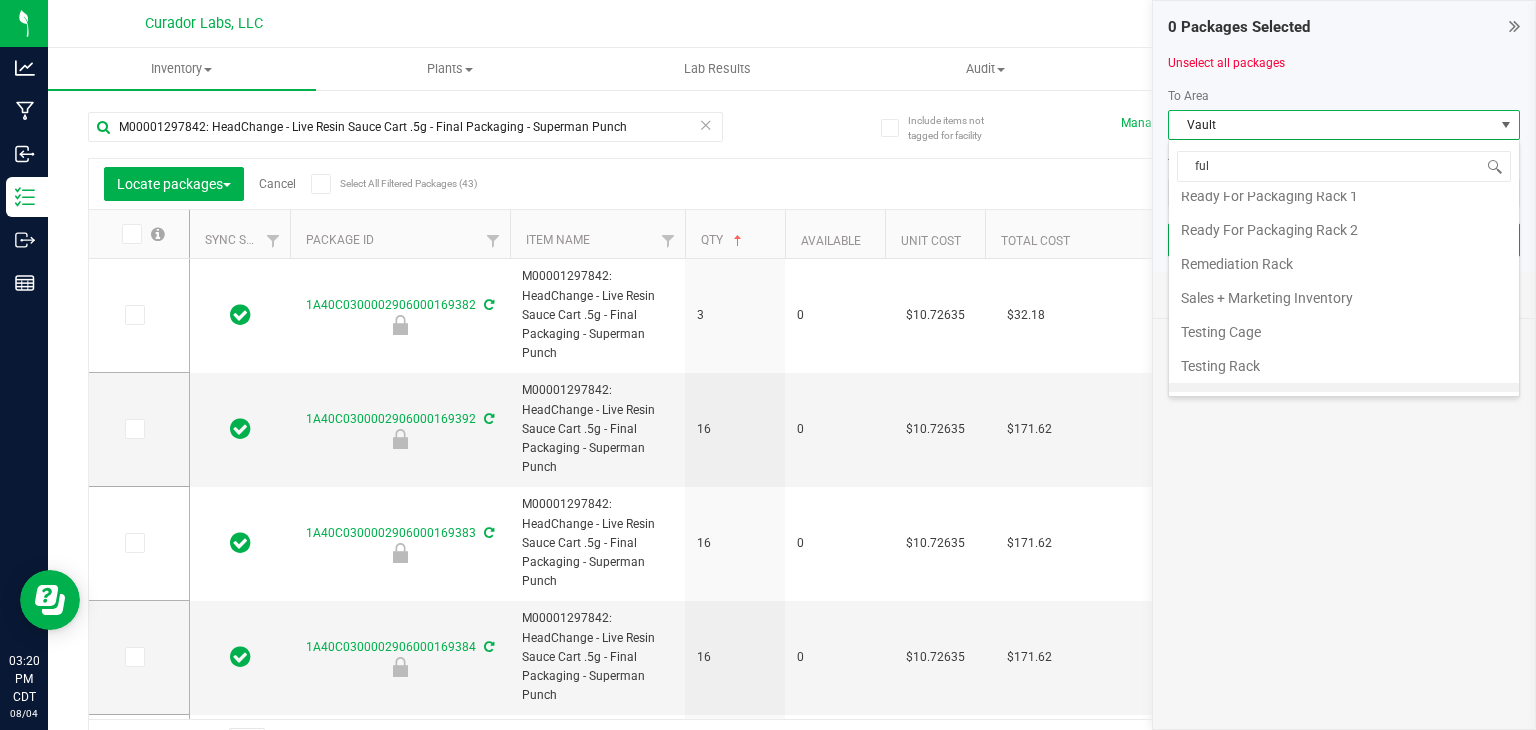 scroll, scrollTop: 0, scrollLeft: 0, axis: both 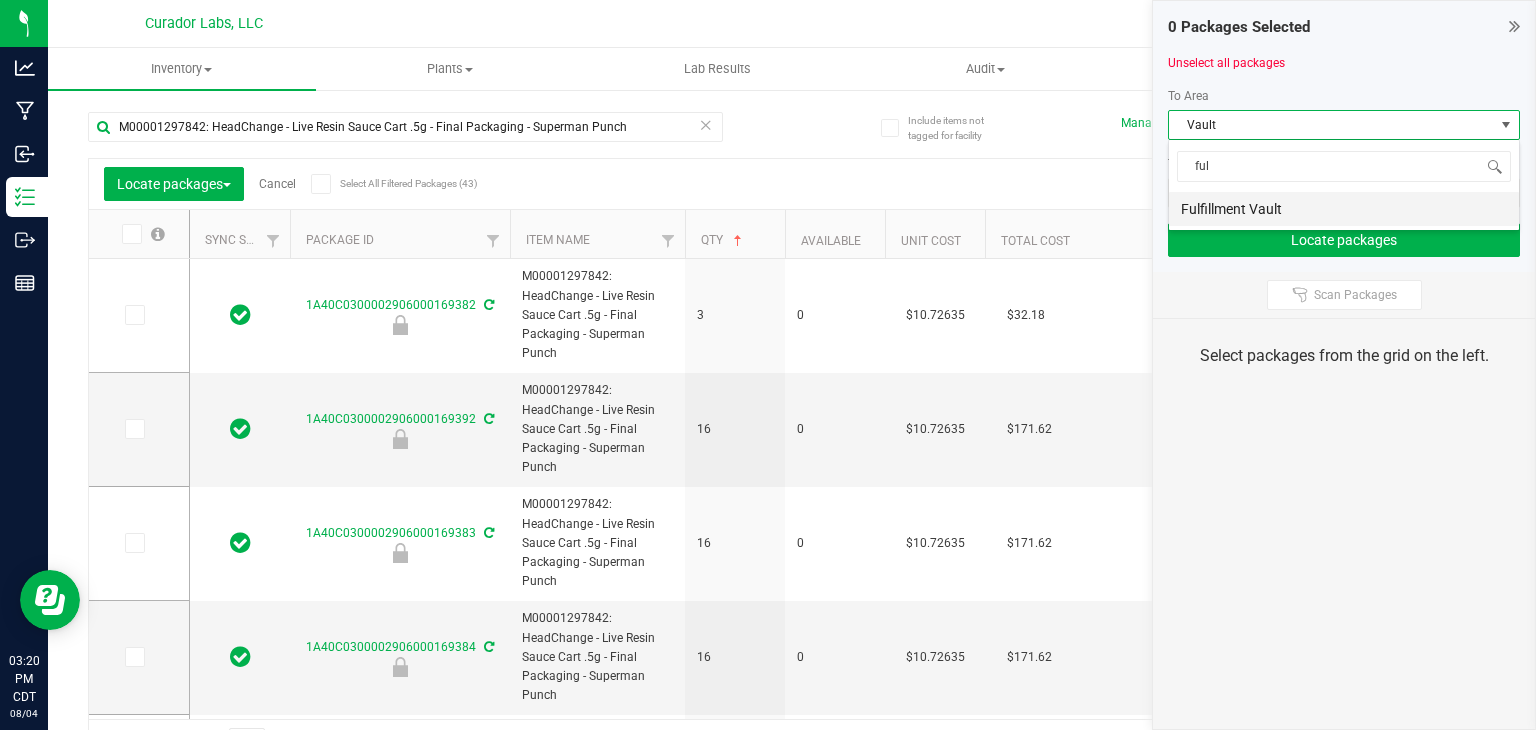click on "Fulfillment Vault" at bounding box center (1344, 209) 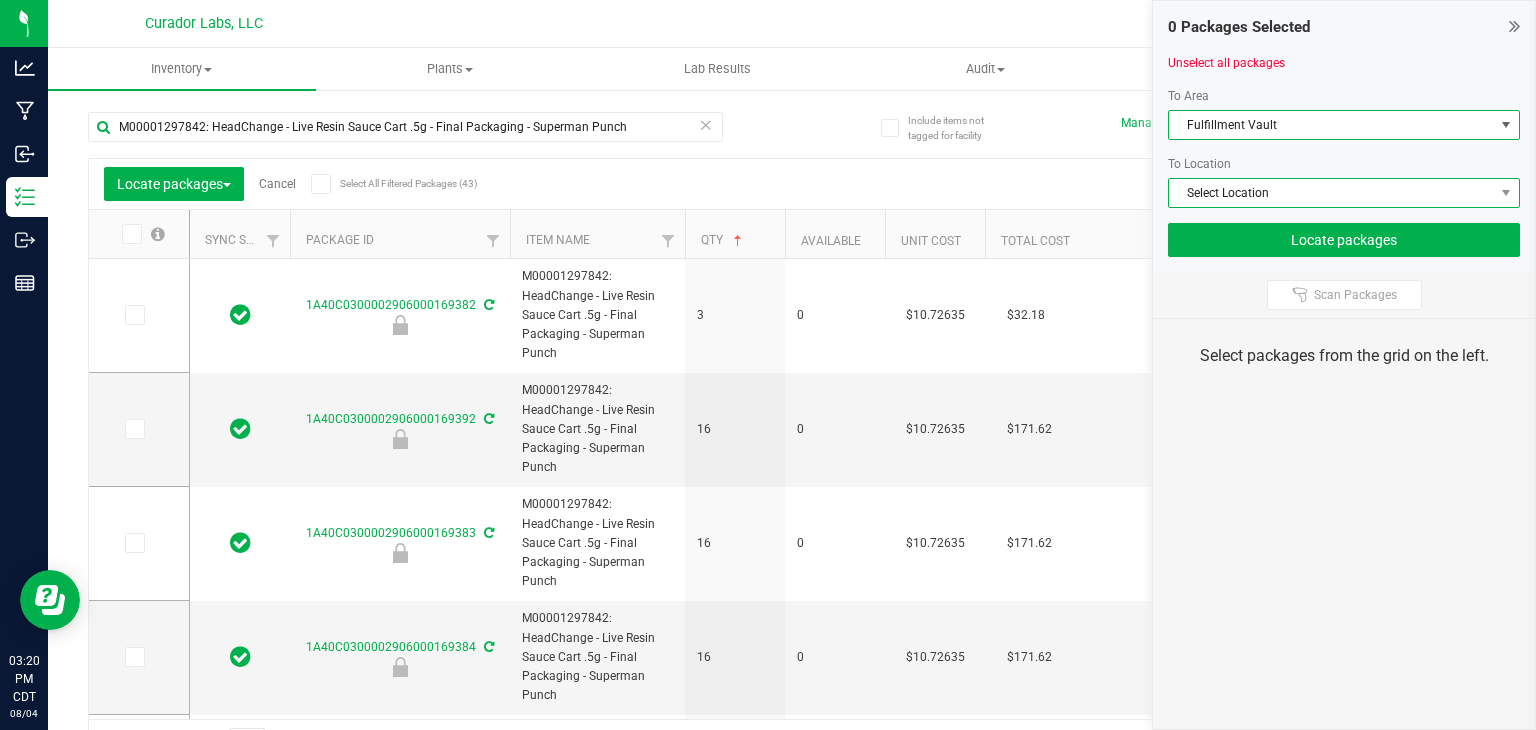 click on "Select Location" at bounding box center (1331, 193) 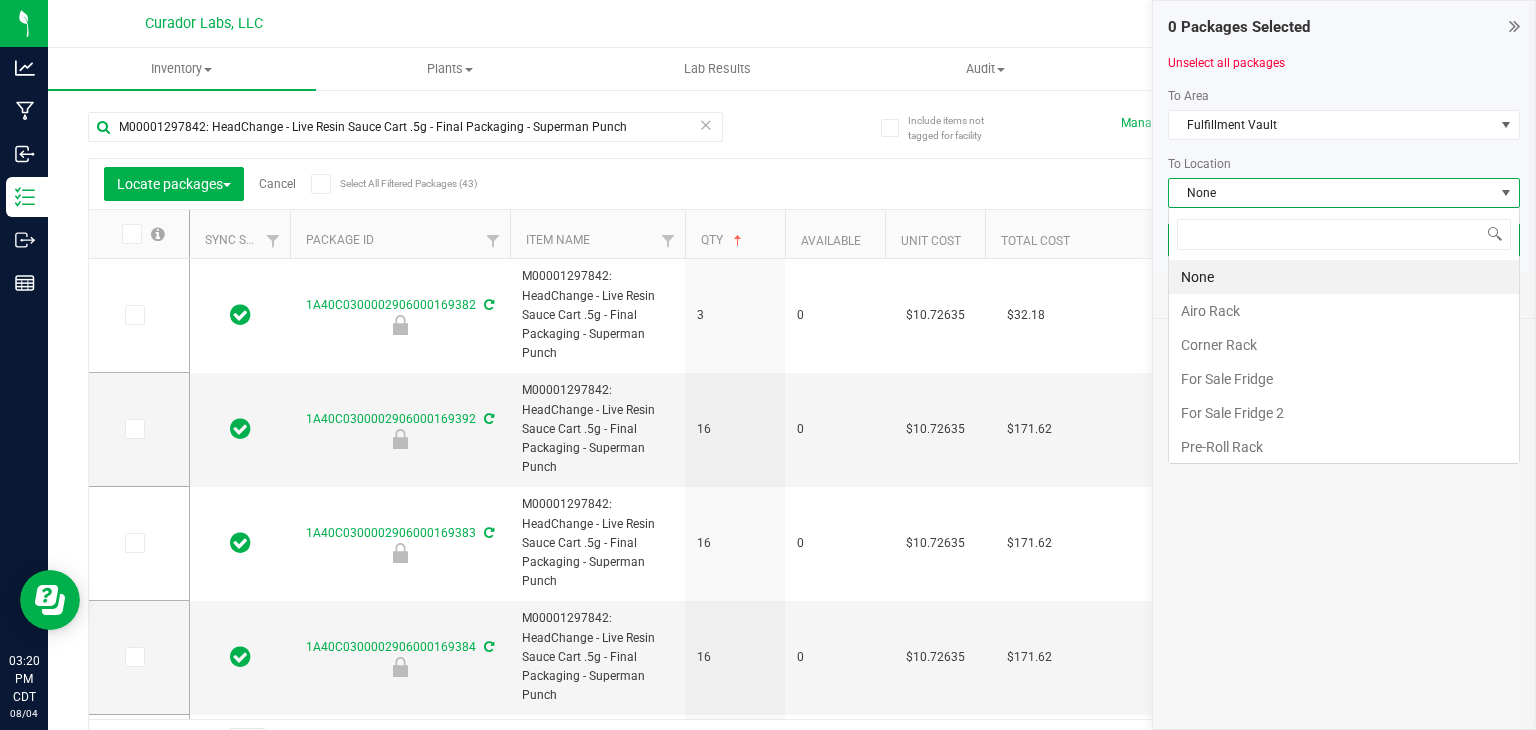 scroll, scrollTop: 99970, scrollLeft: 99647, axis: both 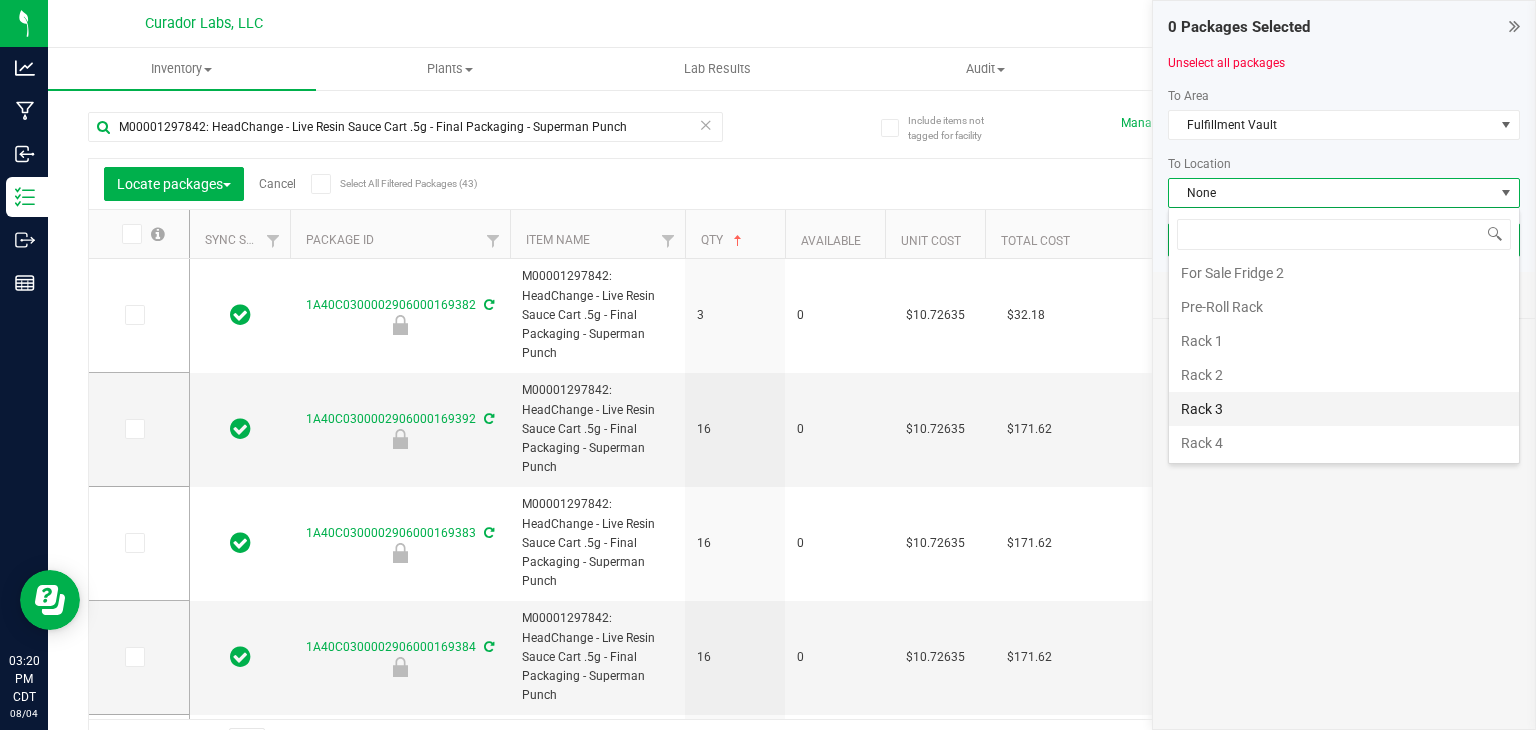 click on "Rack 3" at bounding box center (1344, 409) 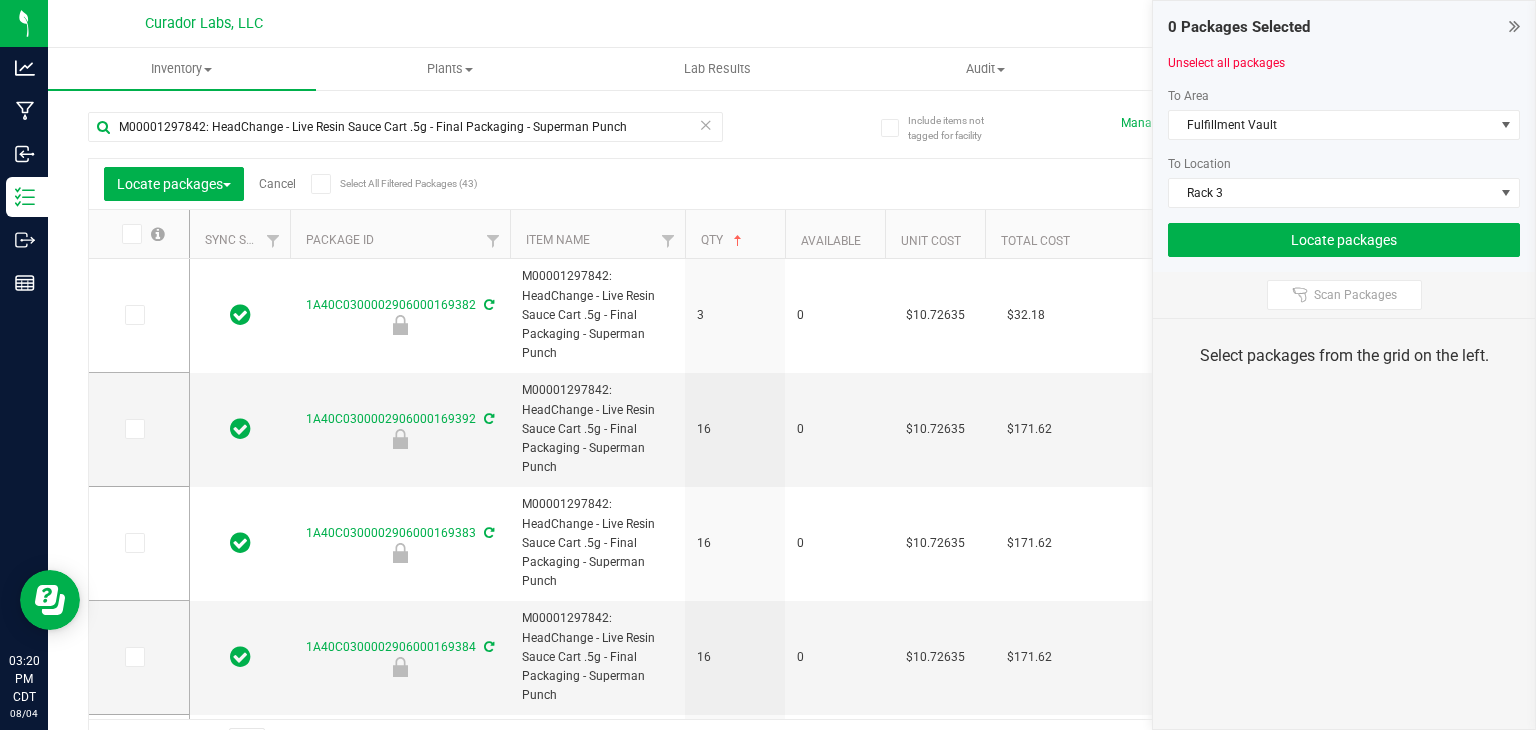 click at bounding box center [320, 184] 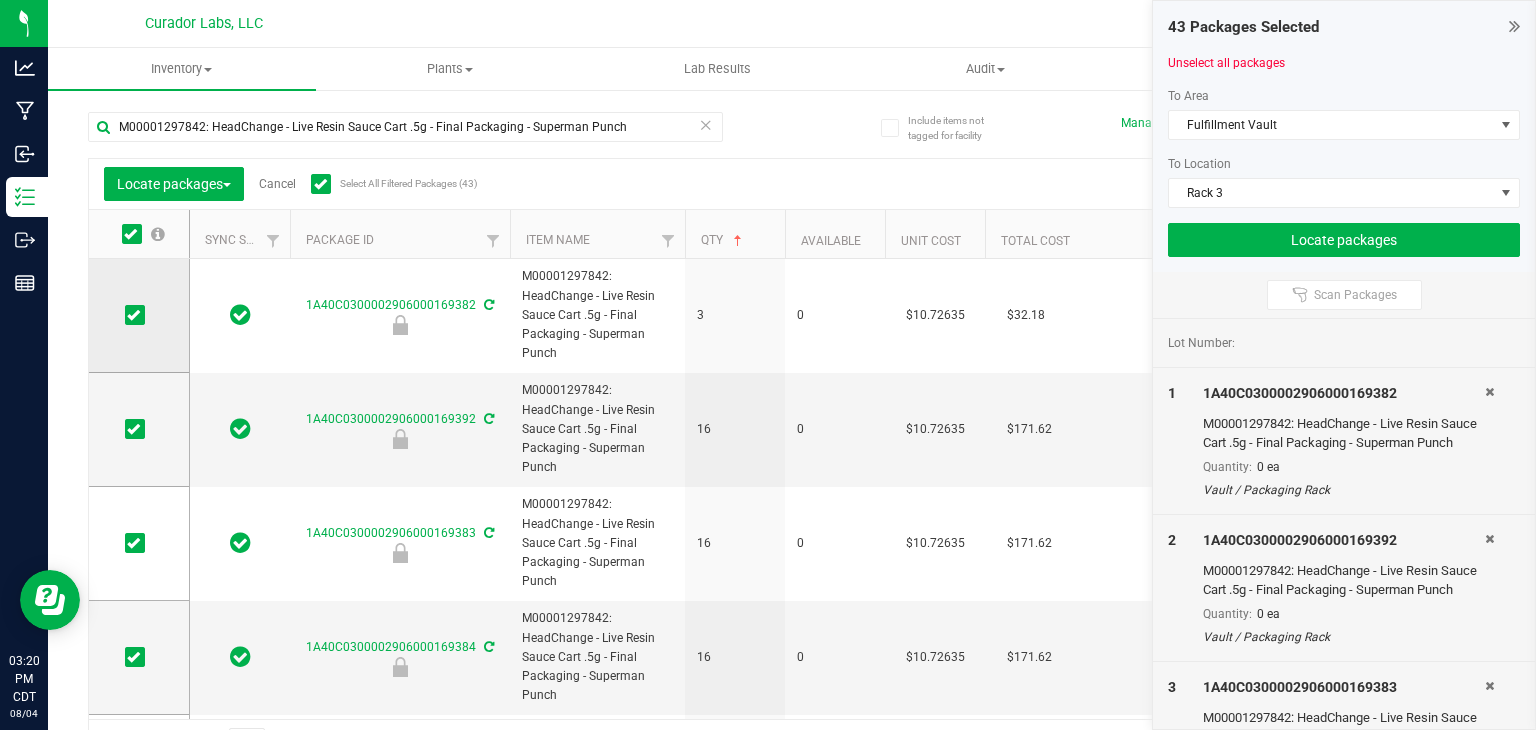 click at bounding box center (133, 315) 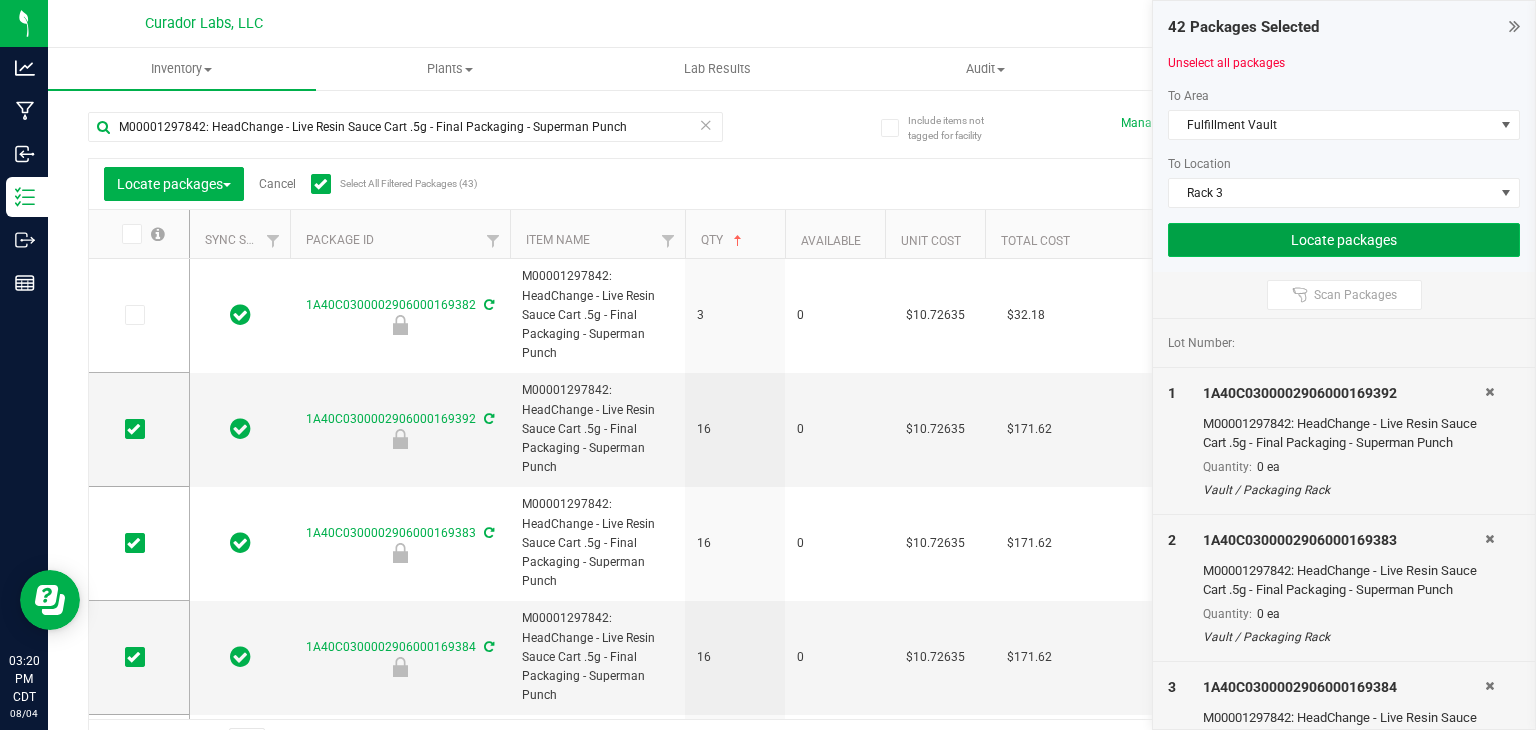 click on "Locate packages" at bounding box center [1344, 240] 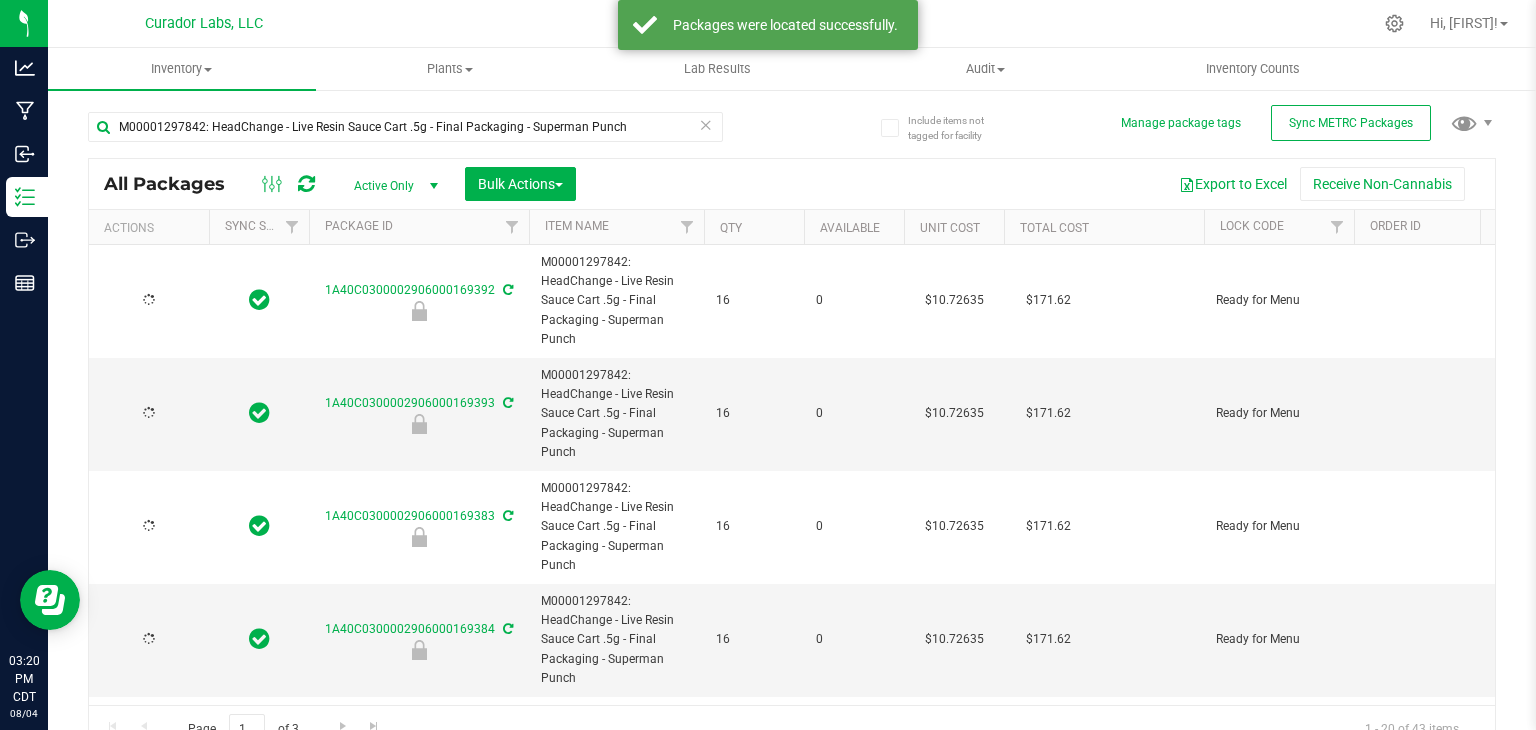 click on "Qty" at bounding box center (754, 227) 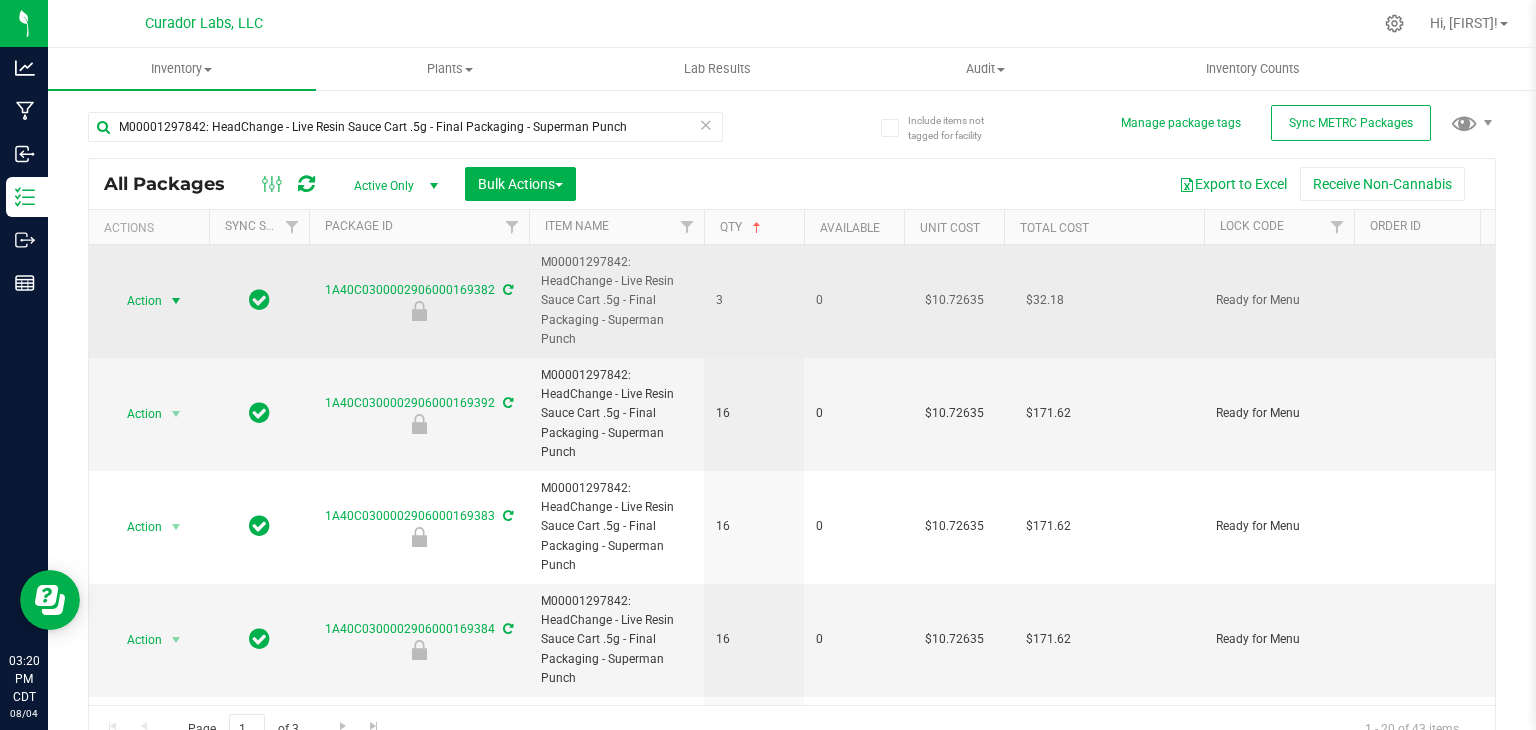 click at bounding box center (176, 301) 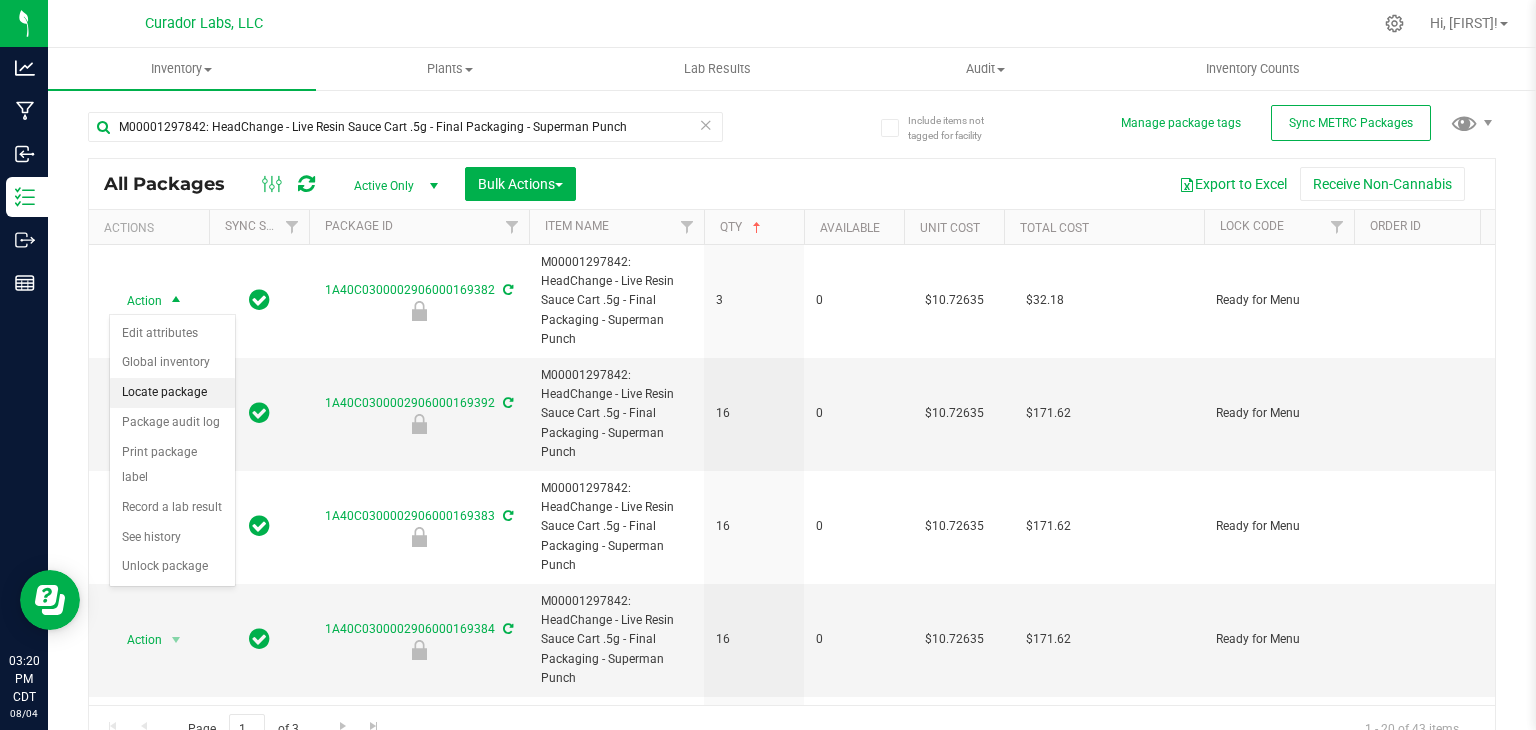 click on "Locate package" at bounding box center [172, 393] 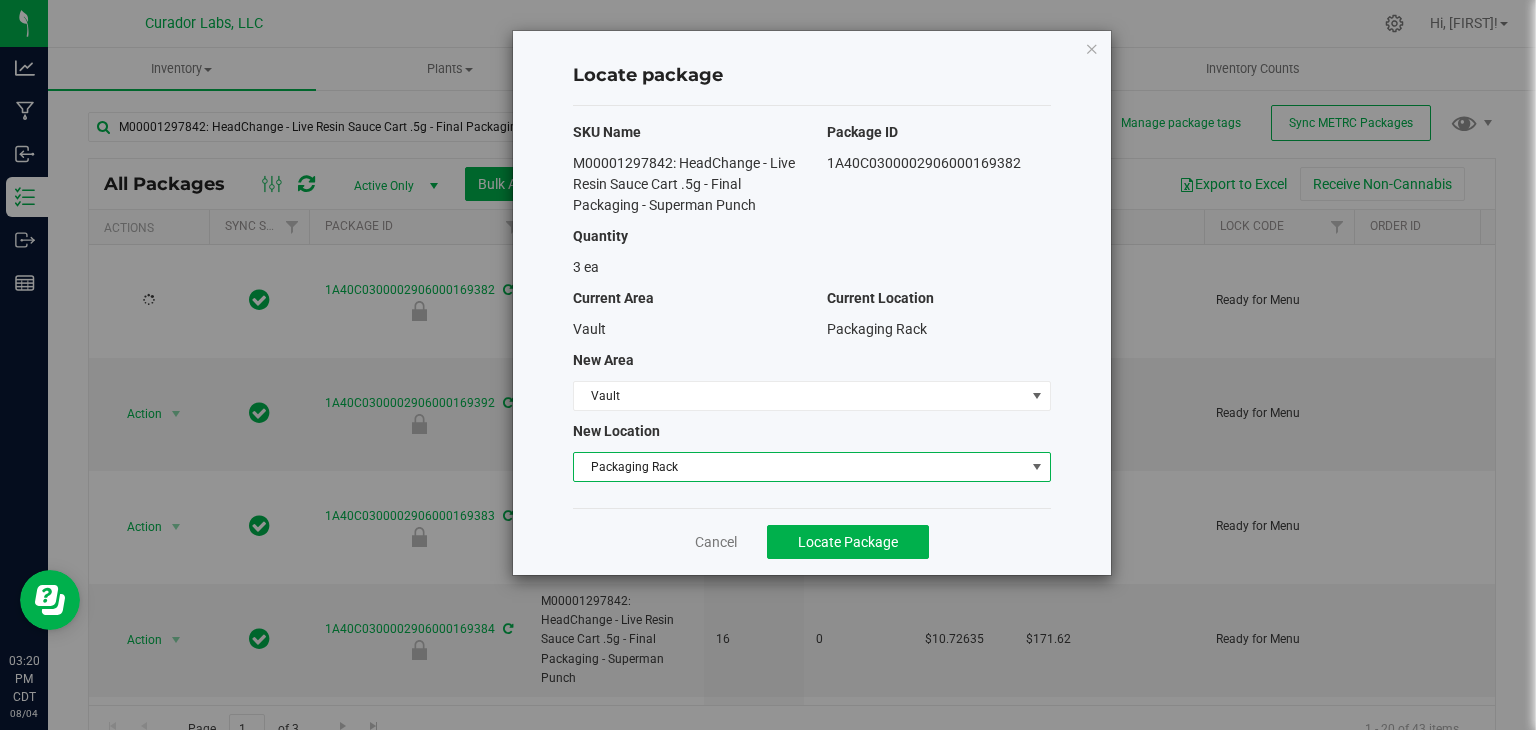 click on "Packaging Rack" at bounding box center [799, 467] 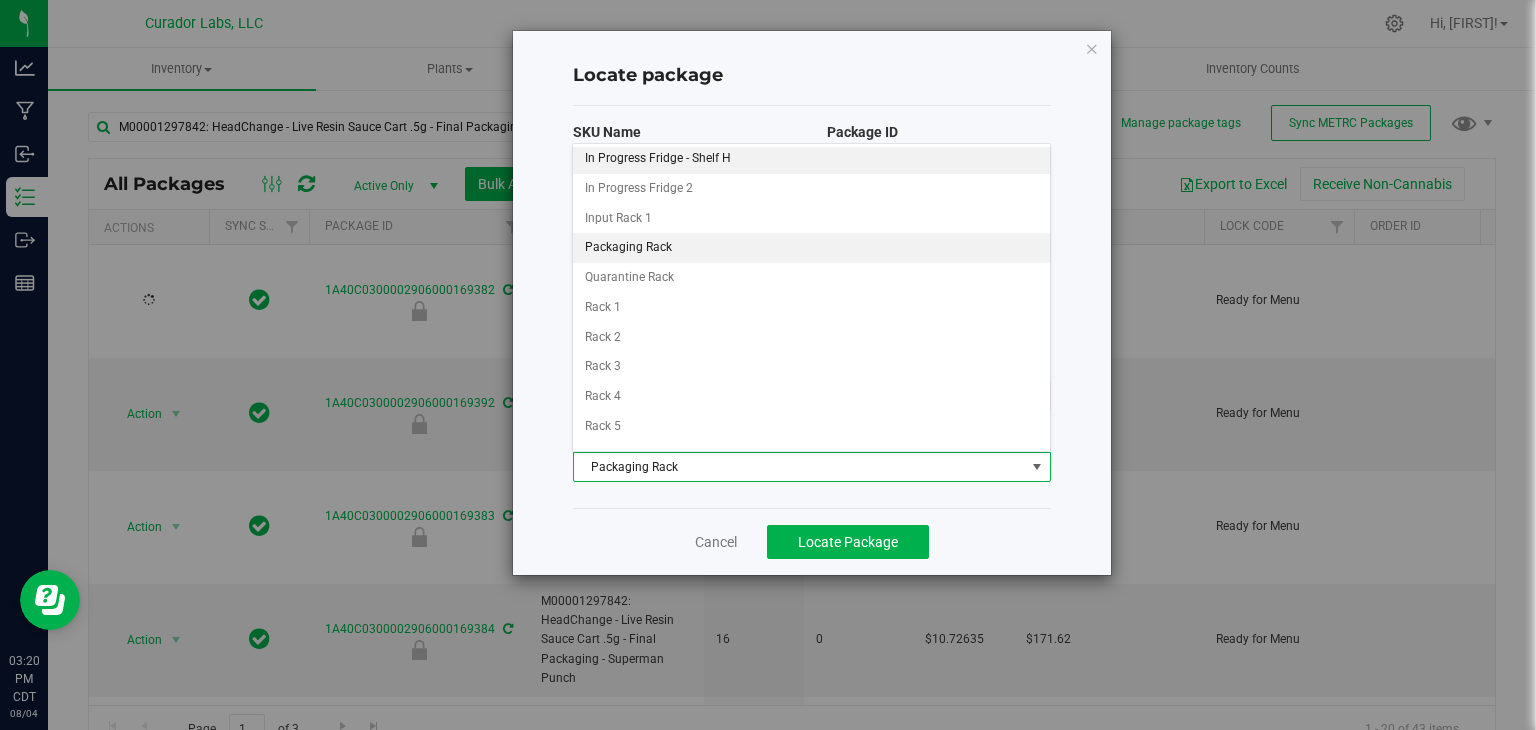 scroll, scrollTop: 331, scrollLeft: 0, axis: vertical 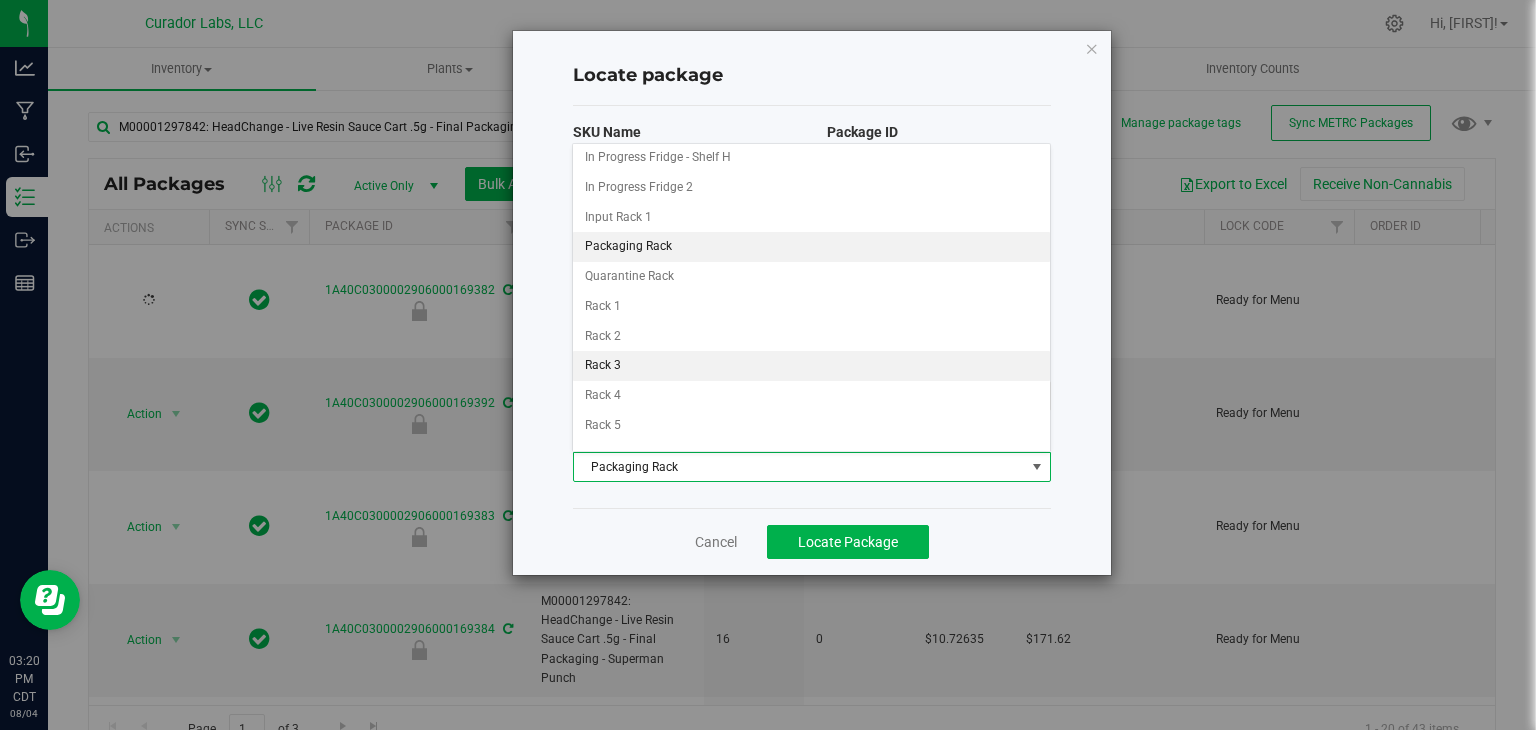 click on "Rack 3" at bounding box center (811, 366) 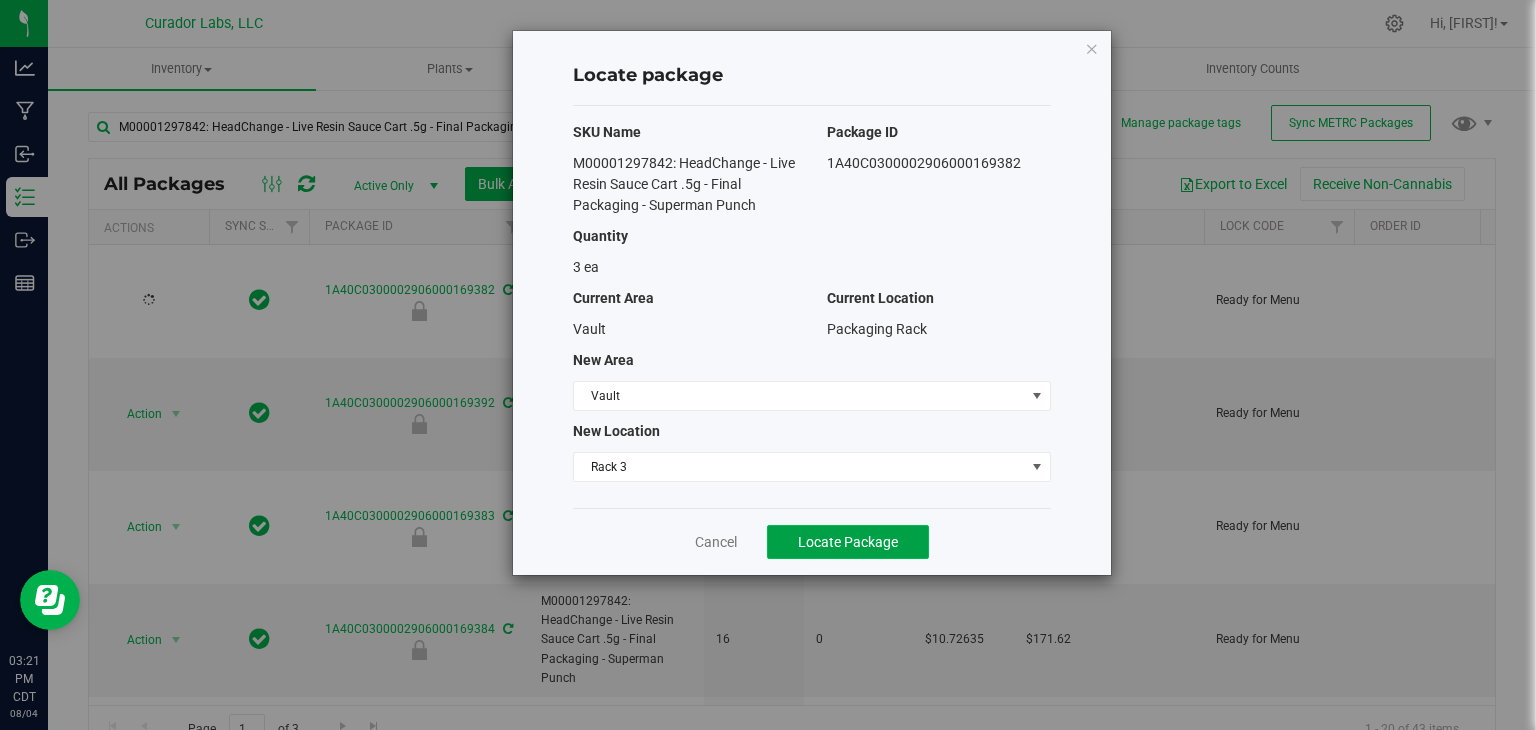 click on "Locate Package" 